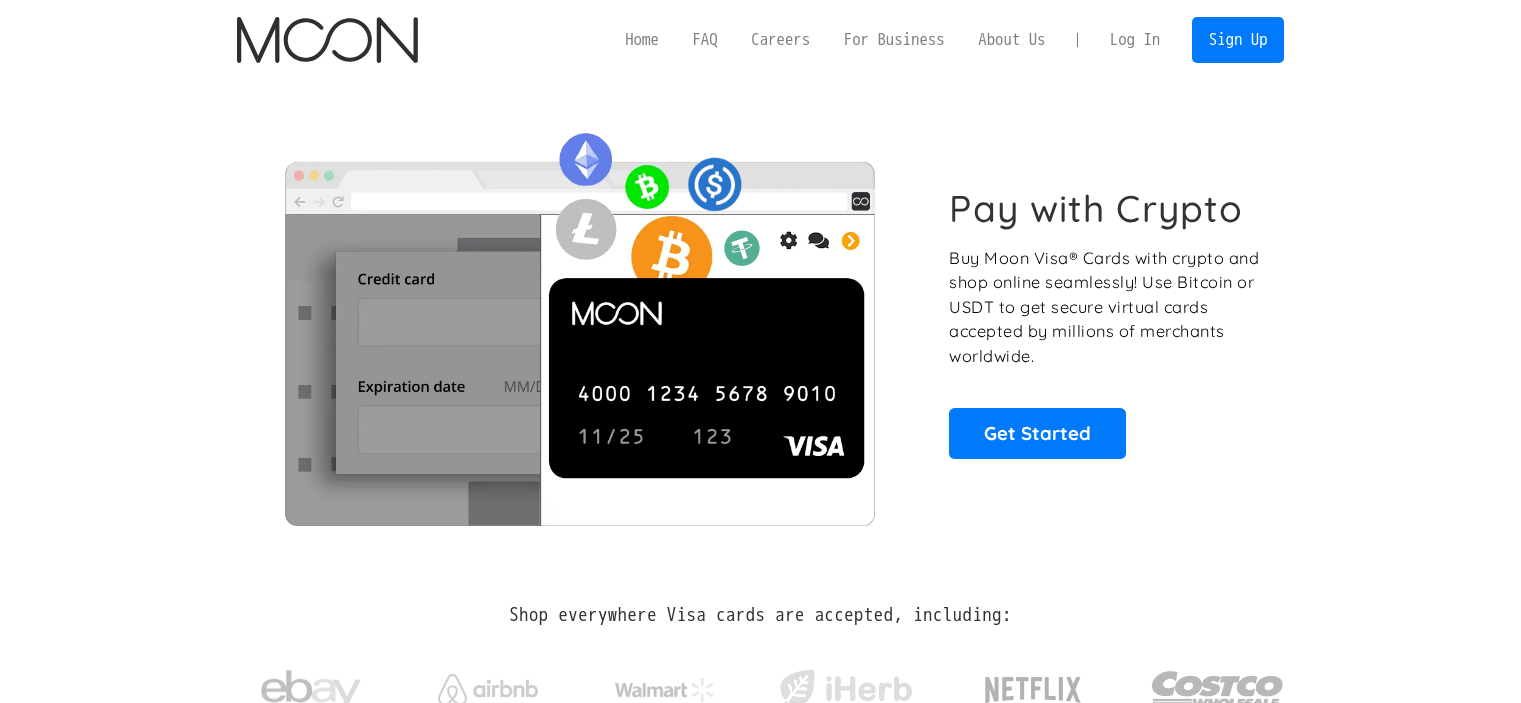 scroll, scrollTop: 0, scrollLeft: 0, axis: both 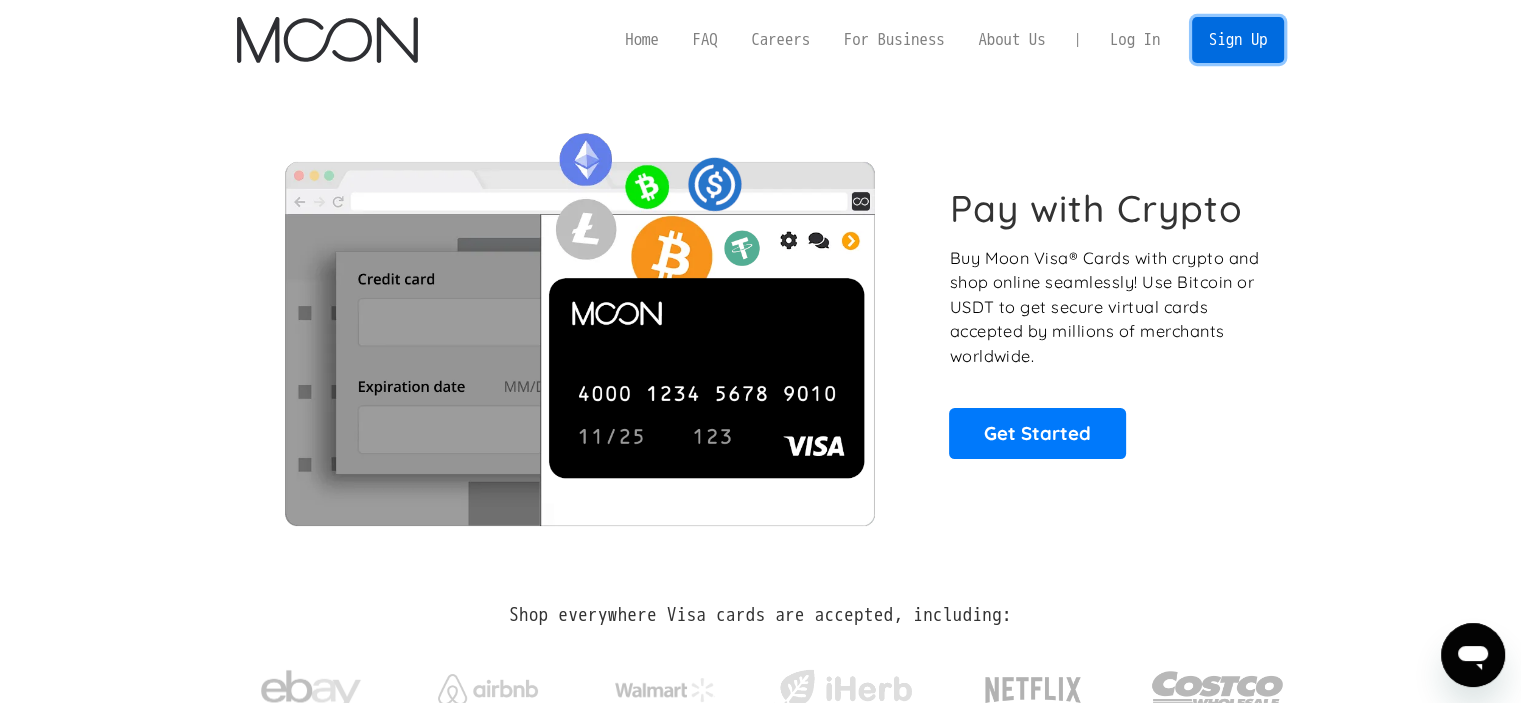 click on "Sign Up" at bounding box center (1238, 39) 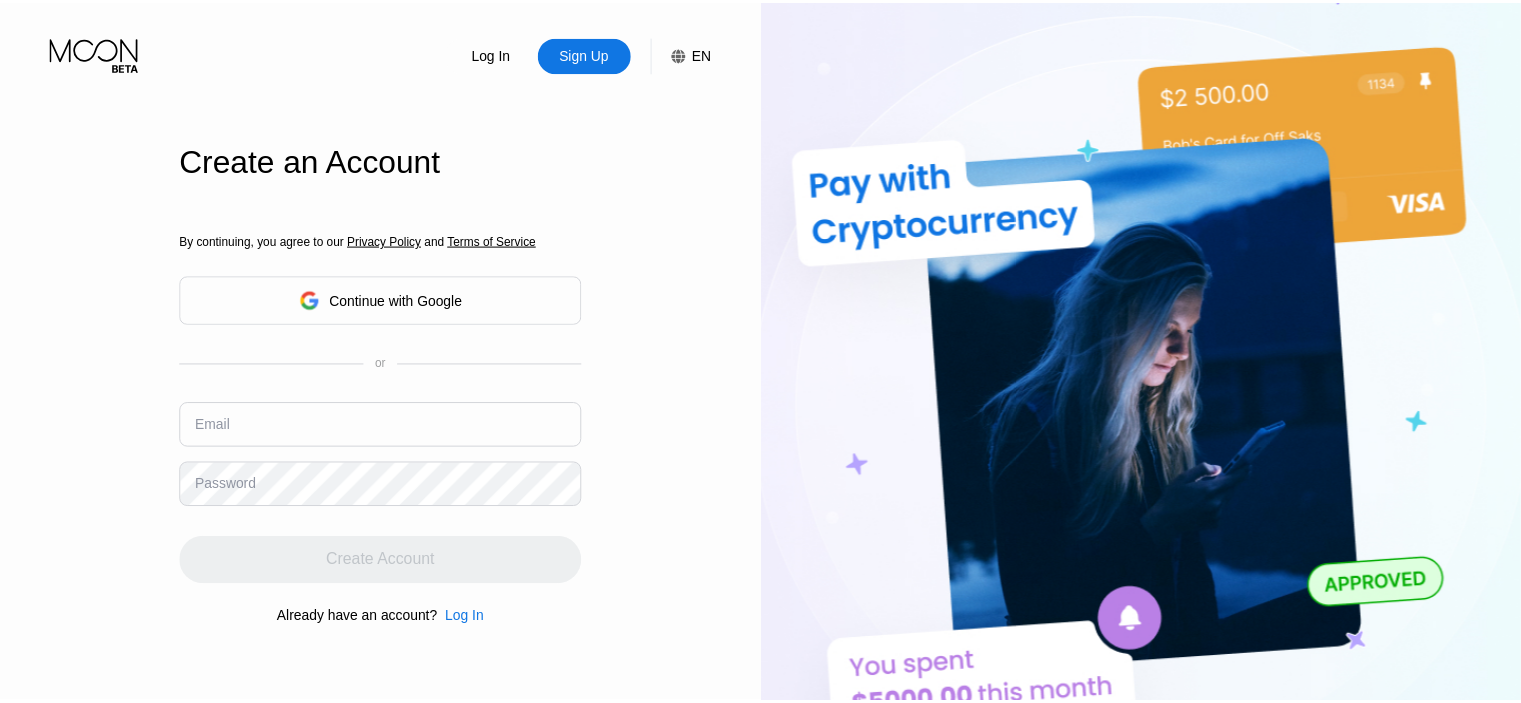 scroll, scrollTop: 0, scrollLeft: 0, axis: both 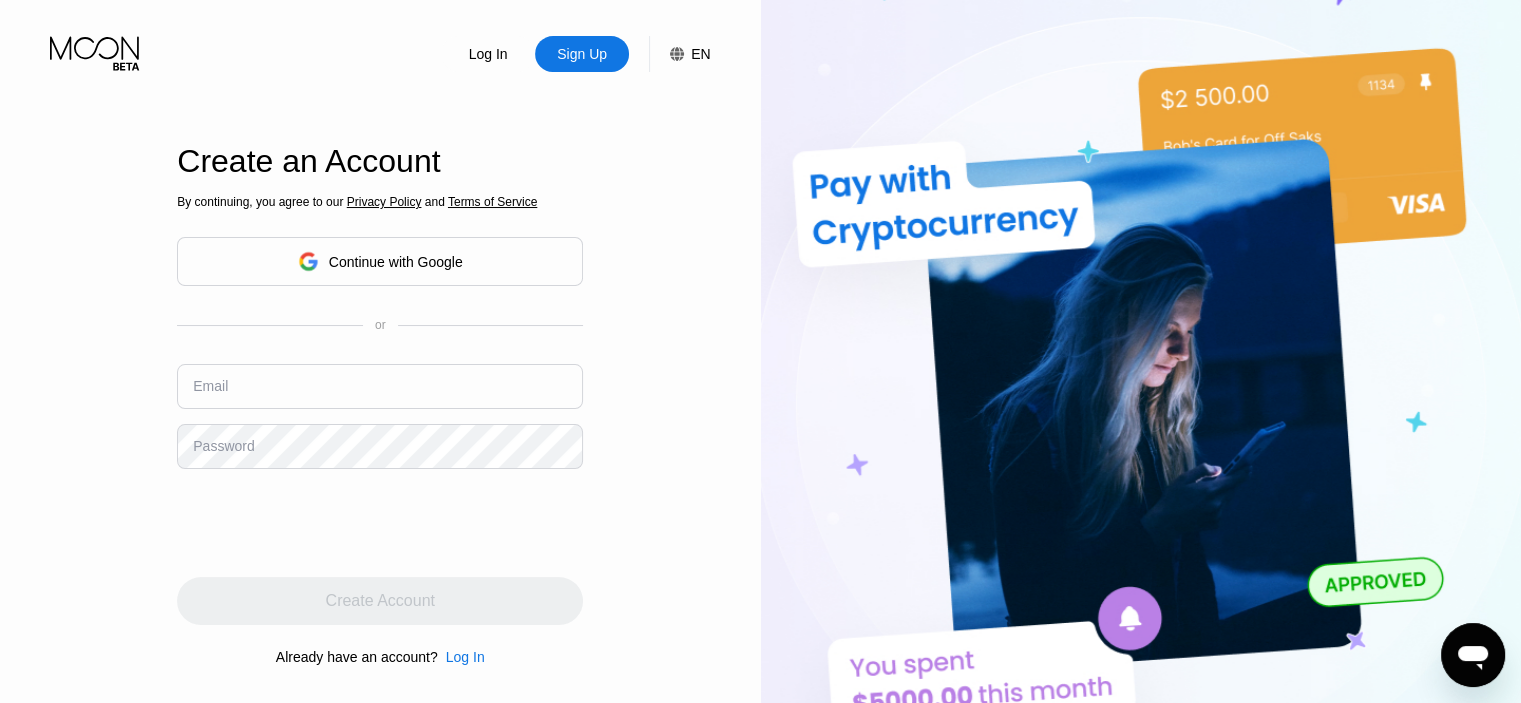 click on "Continue with Google" at bounding box center [380, 261] 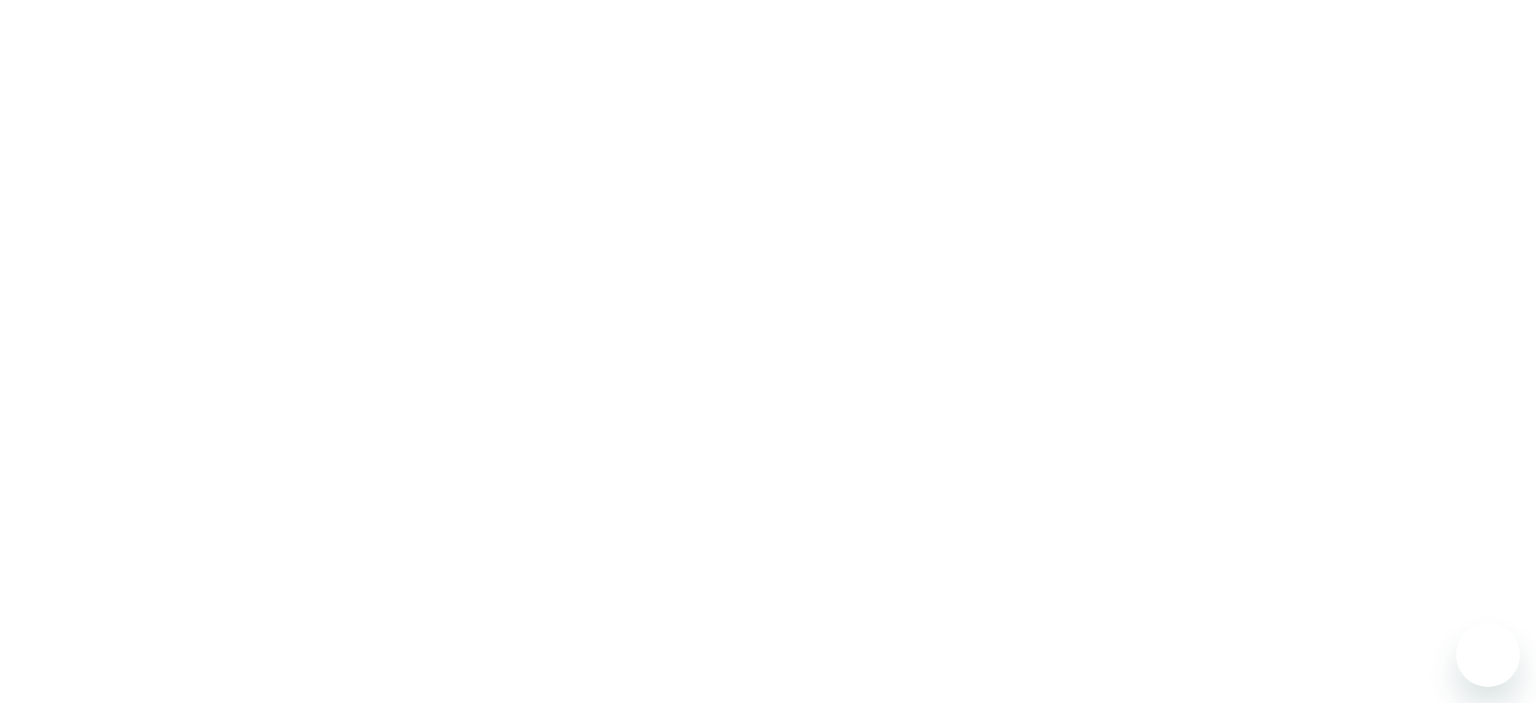 scroll, scrollTop: 0, scrollLeft: 0, axis: both 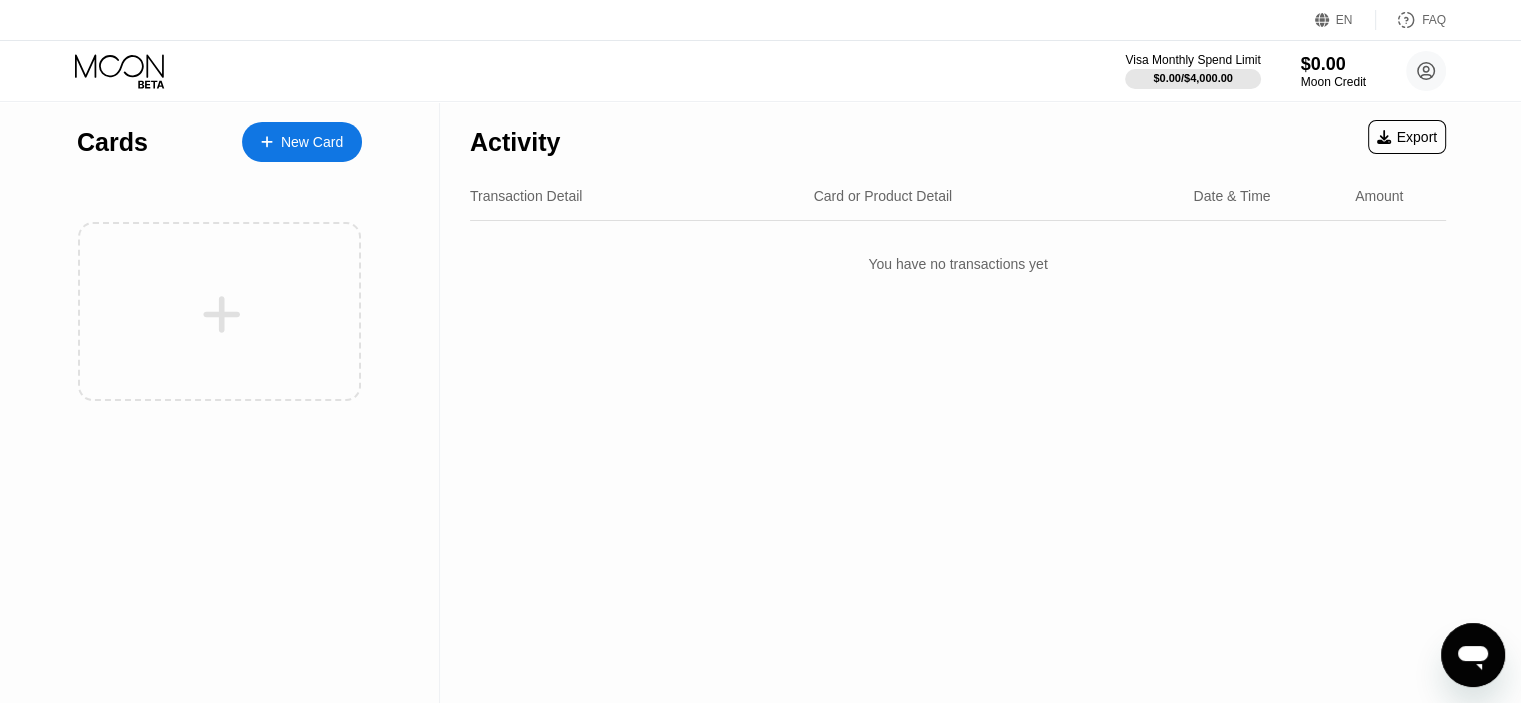 click on "EN" at bounding box center (1345, 20) 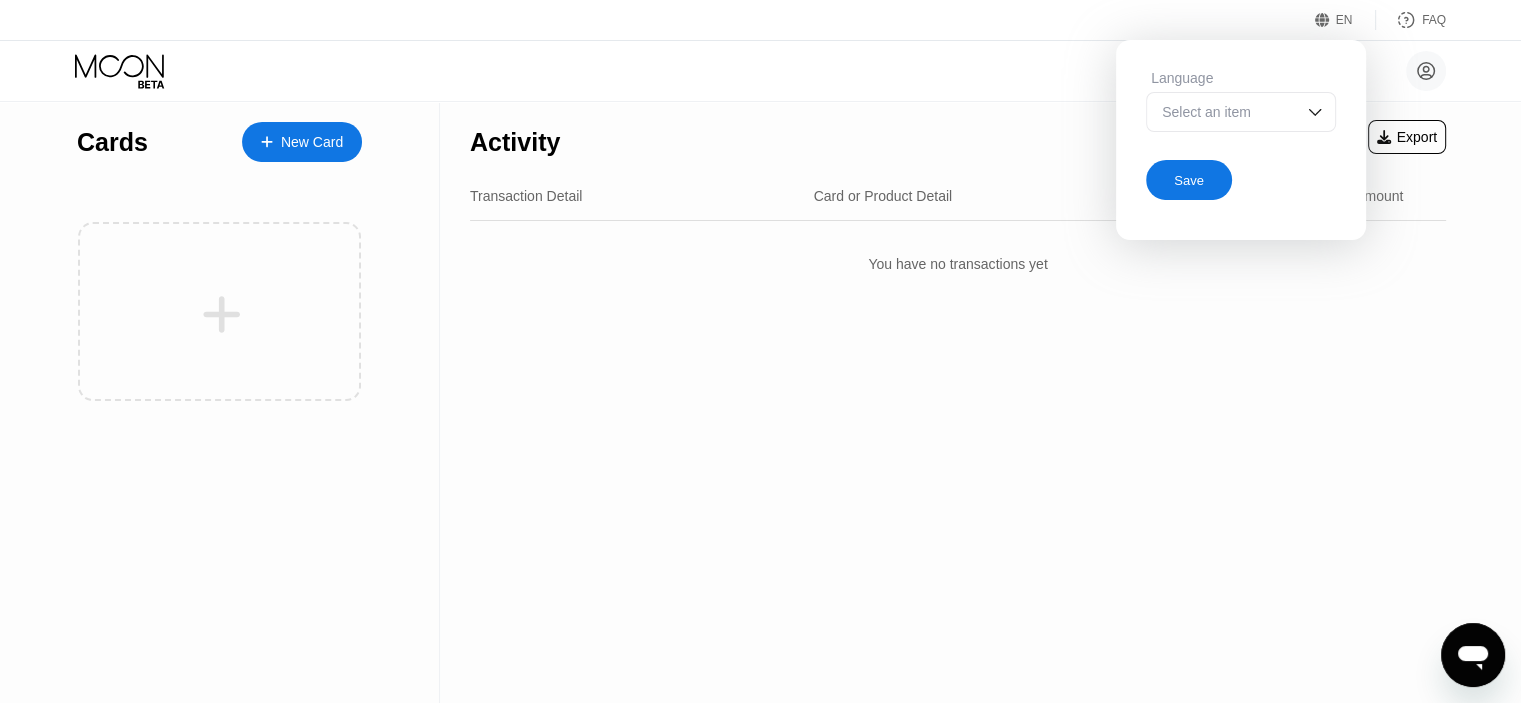 click on "Select an item" at bounding box center [1241, 112] 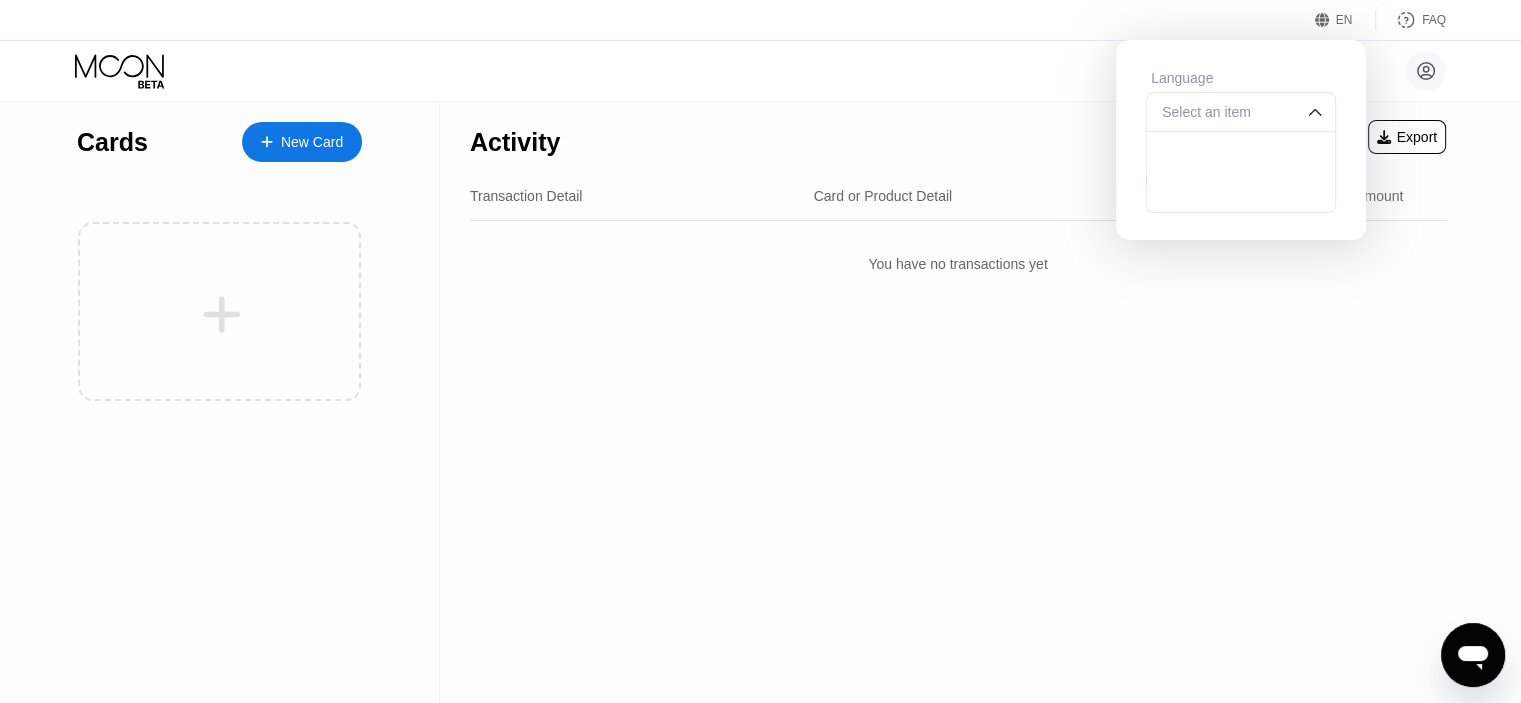 click on "Select an item" at bounding box center (1241, 112) 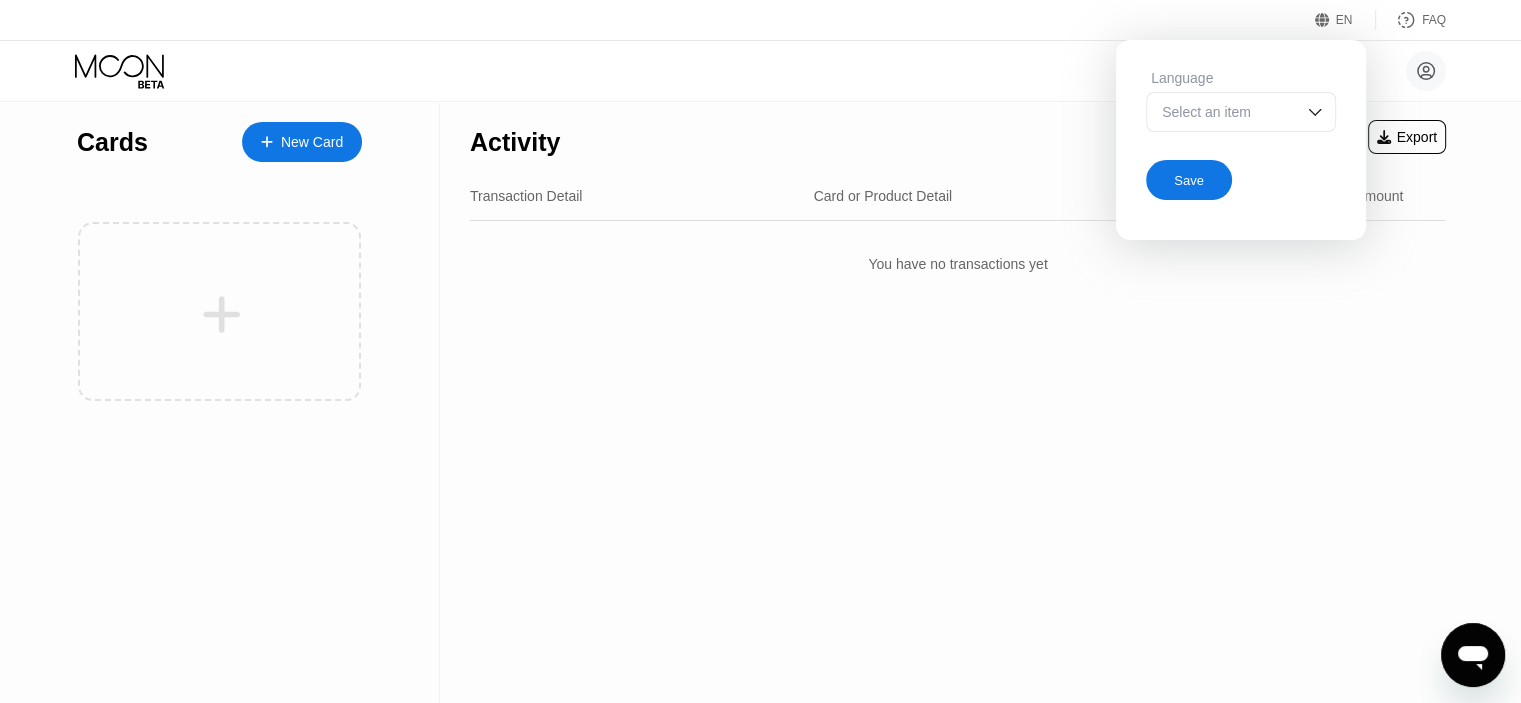 click at bounding box center (1315, 112) 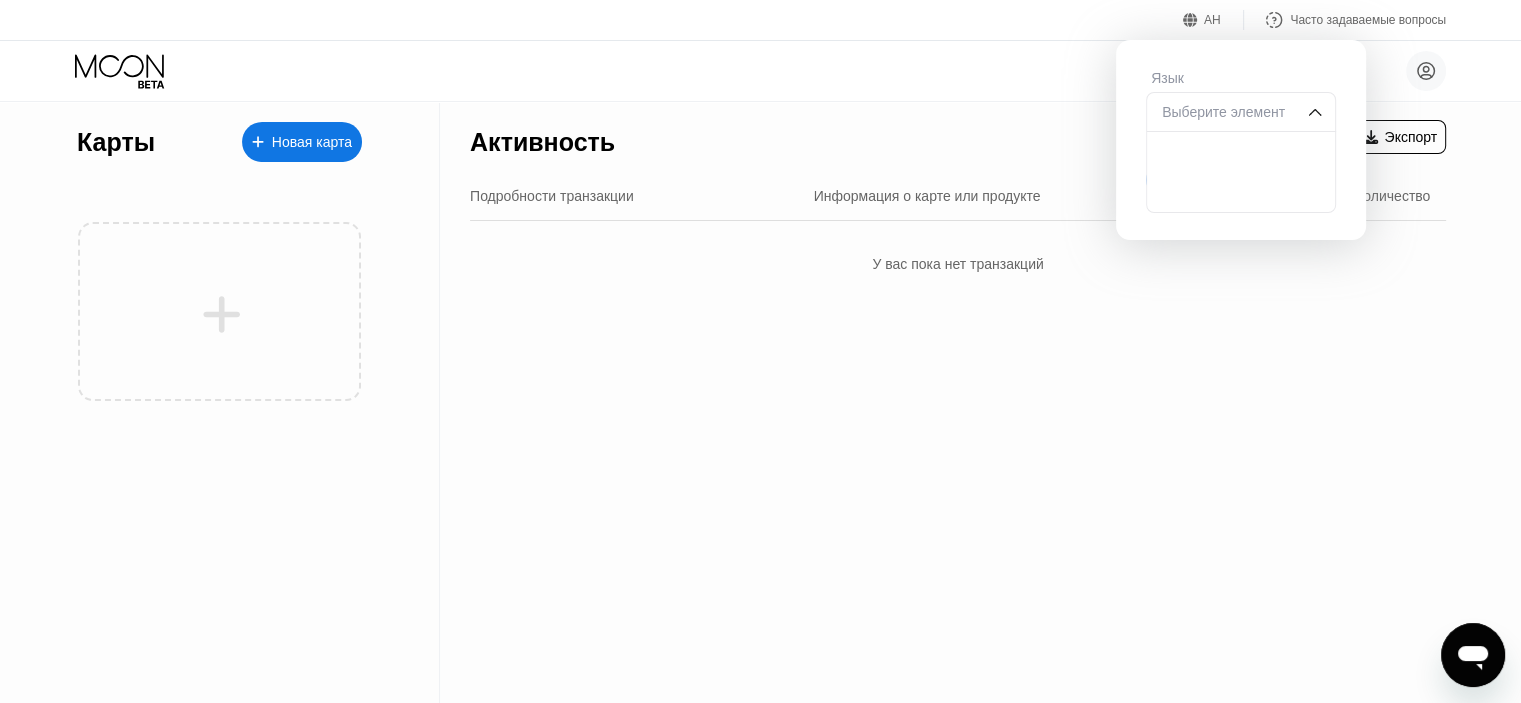 click on "Новая карта" at bounding box center [312, 142] 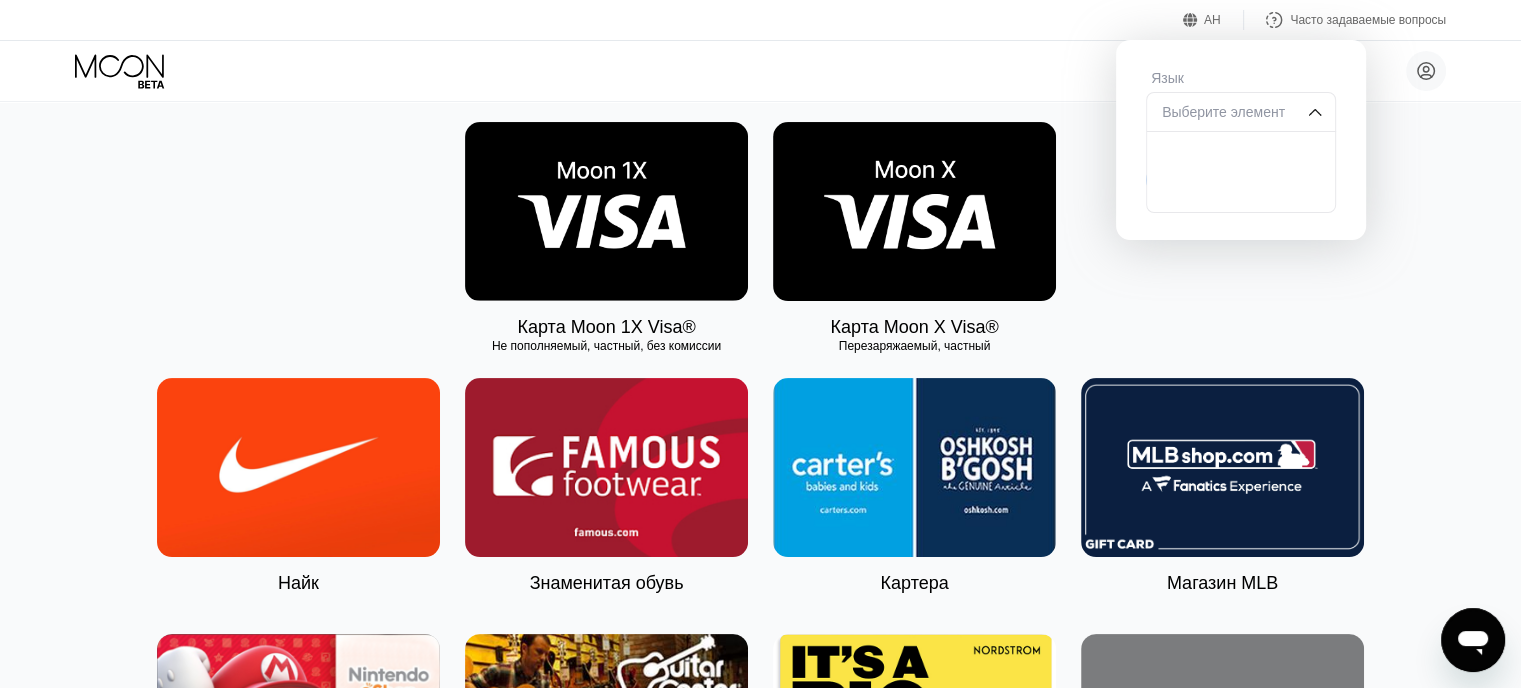 scroll, scrollTop: 300, scrollLeft: 0, axis: vertical 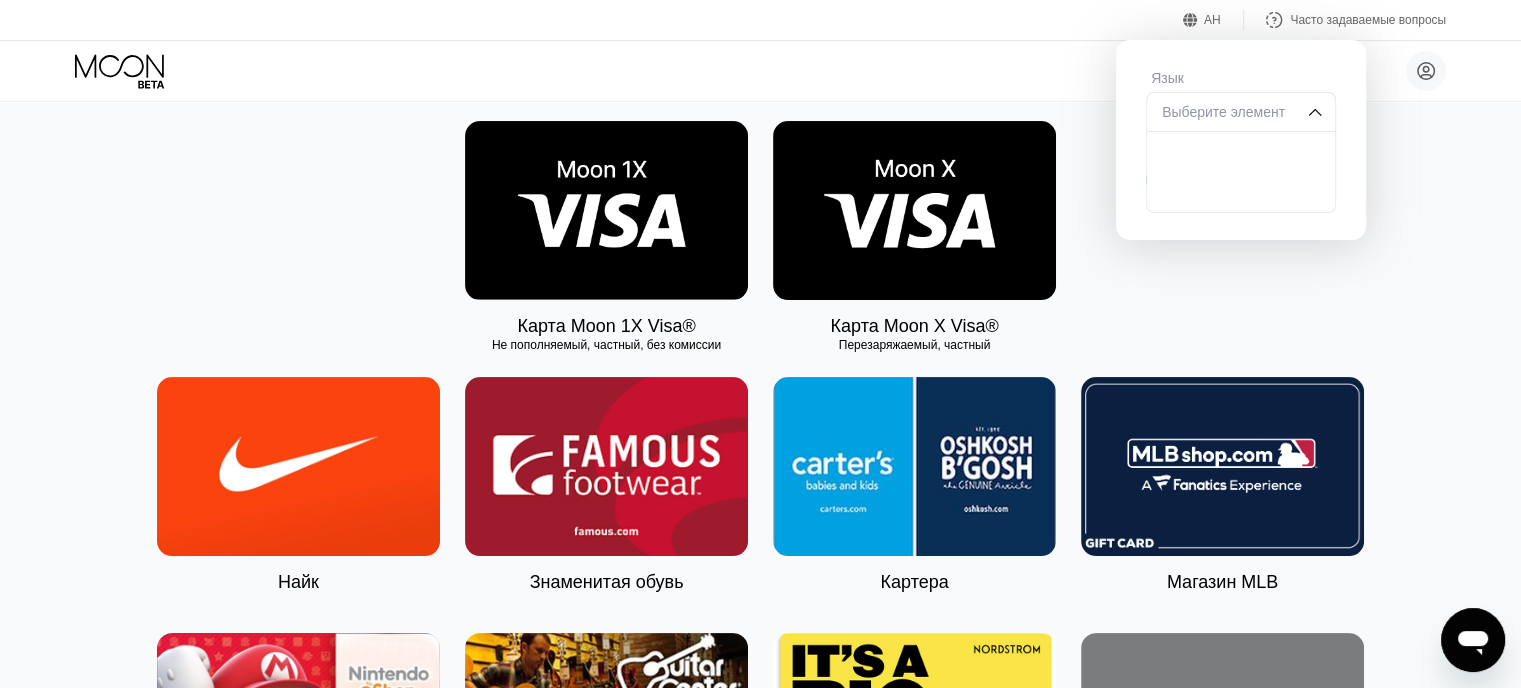 click at bounding box center [914, 210] 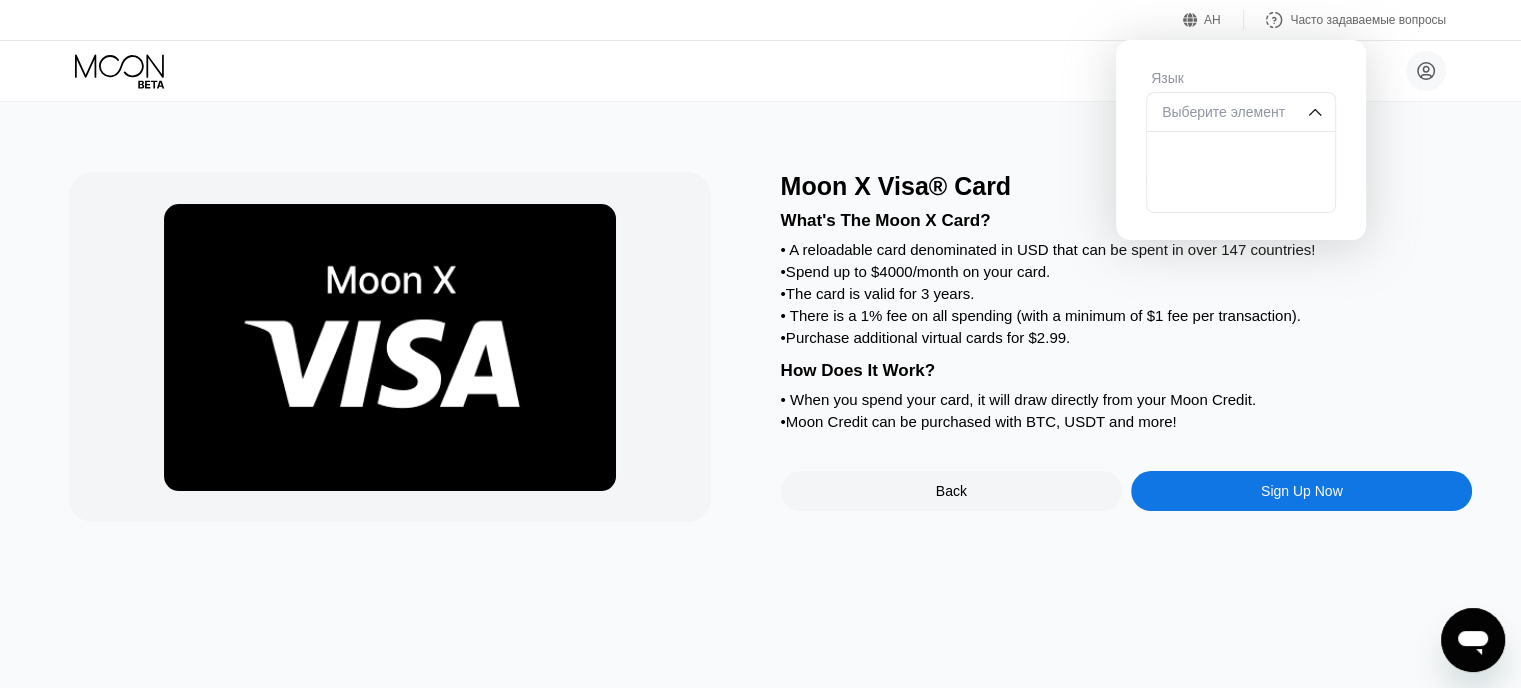 scroll, scrollTop: 0, scrollLeft: 0, axis: both 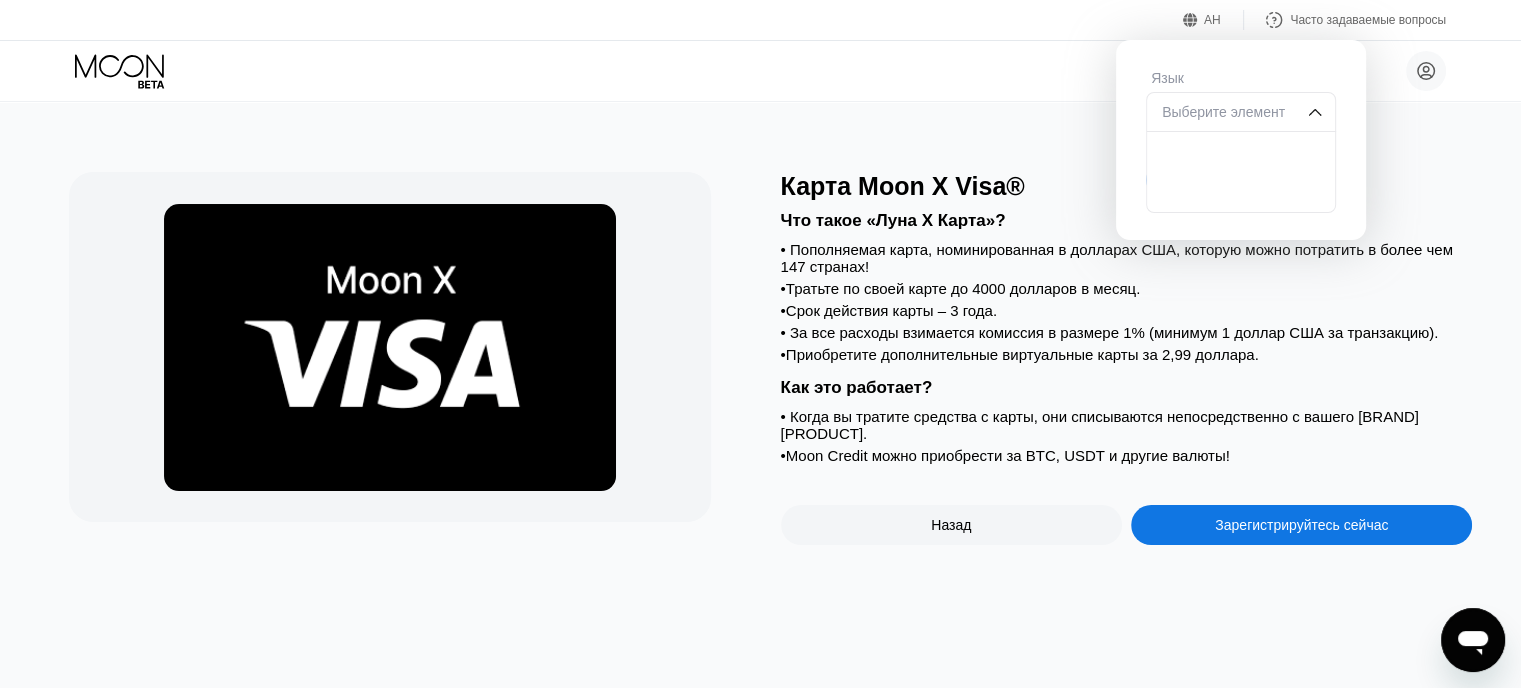 click on "Зарегистрируйтесь сейчас" at bounding box center (1301, 525) 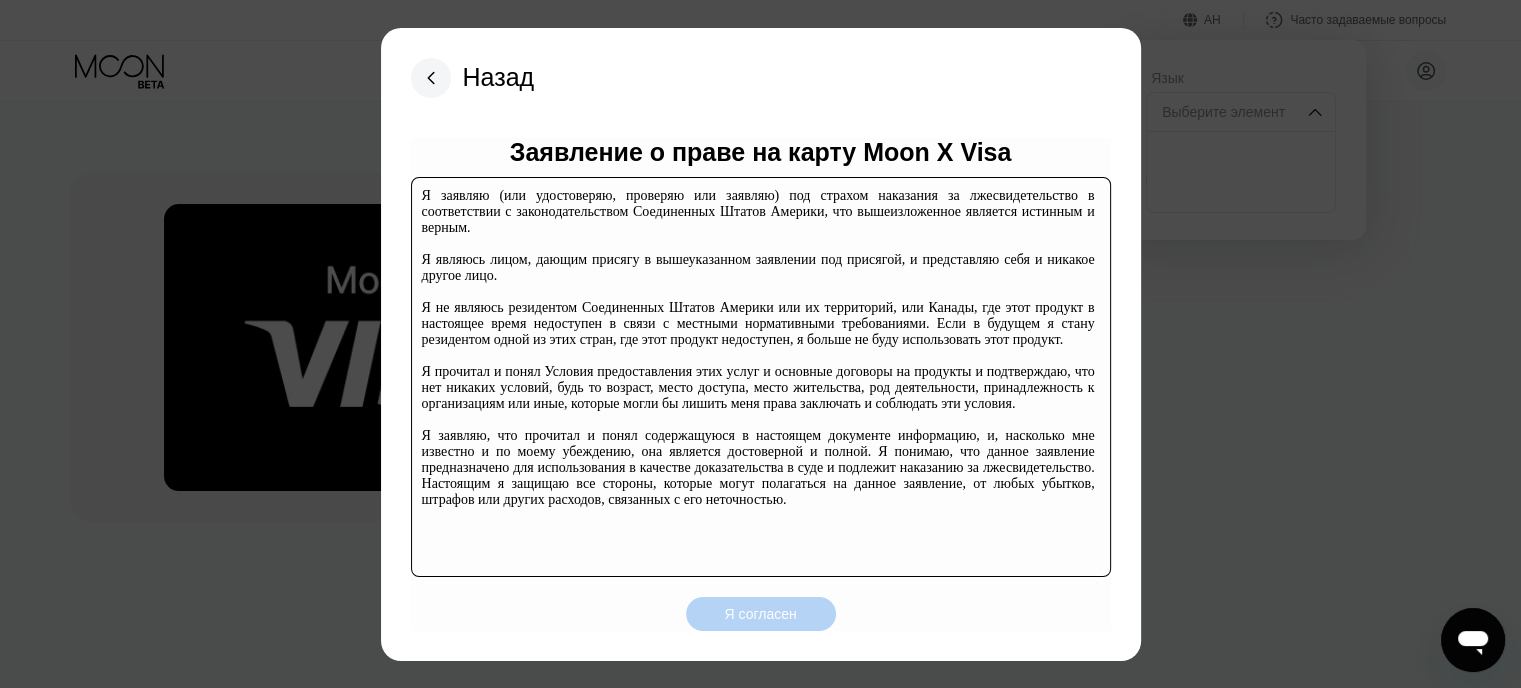 click on "Я согласен" at bounding box center (760, 614) 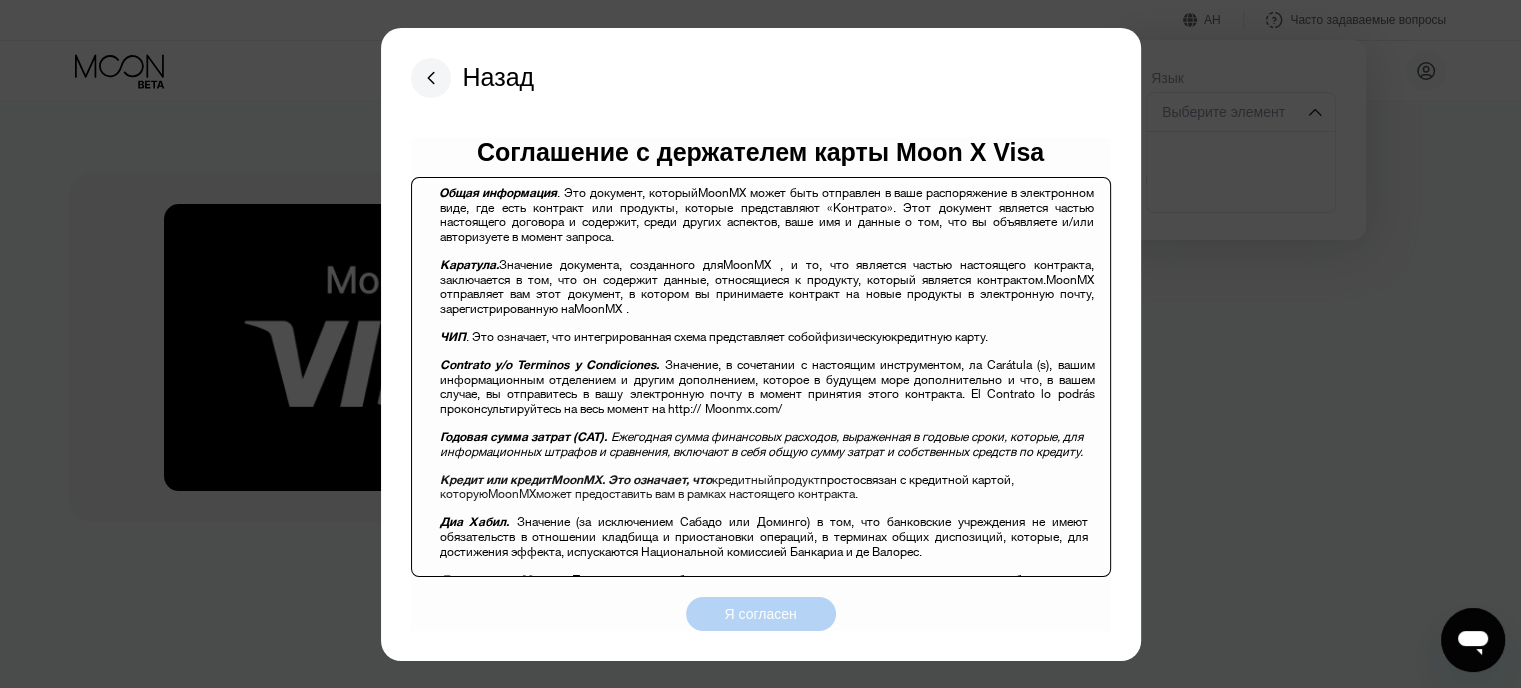 click on "Я согласен" at bounding box center (760, 614) 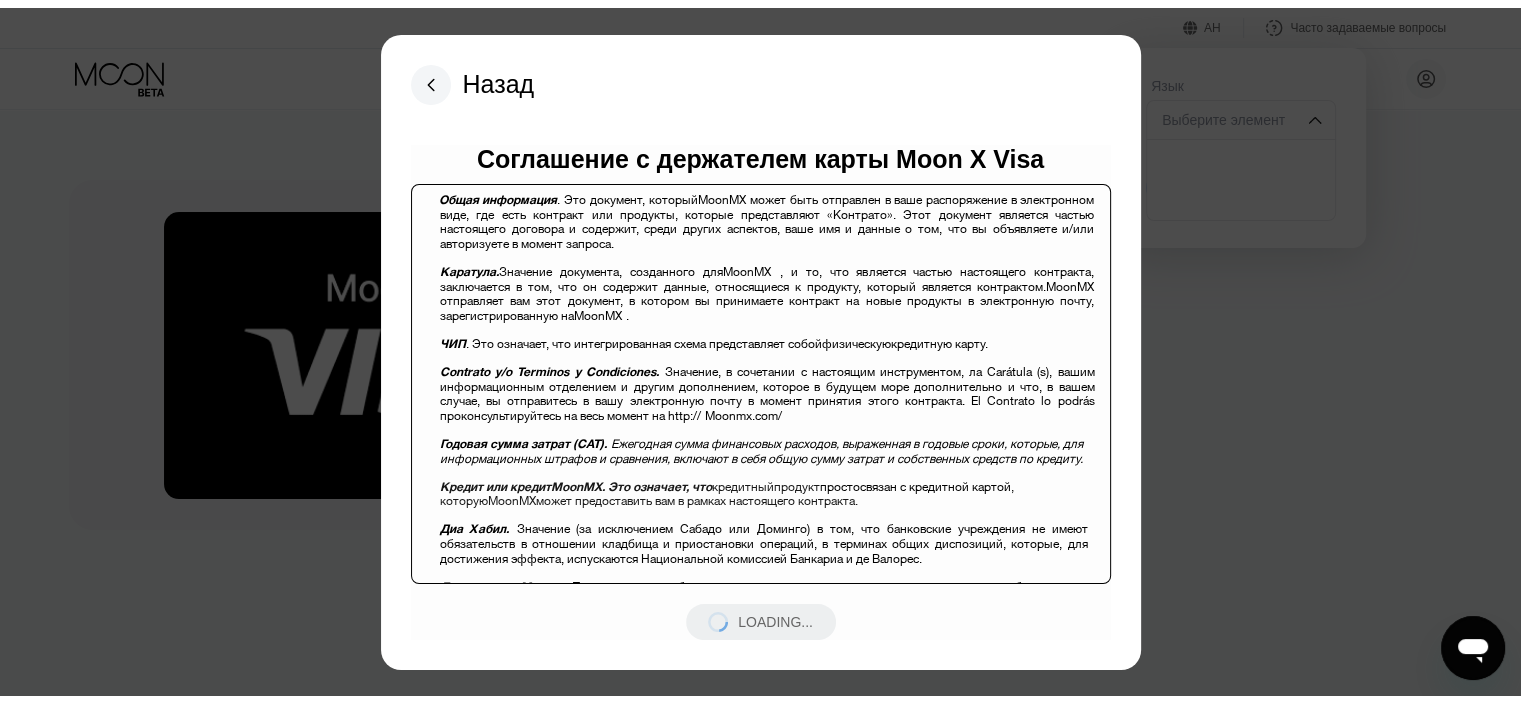 scroll, scrollTop: 672, scrollLeft: 0, axis: vertical 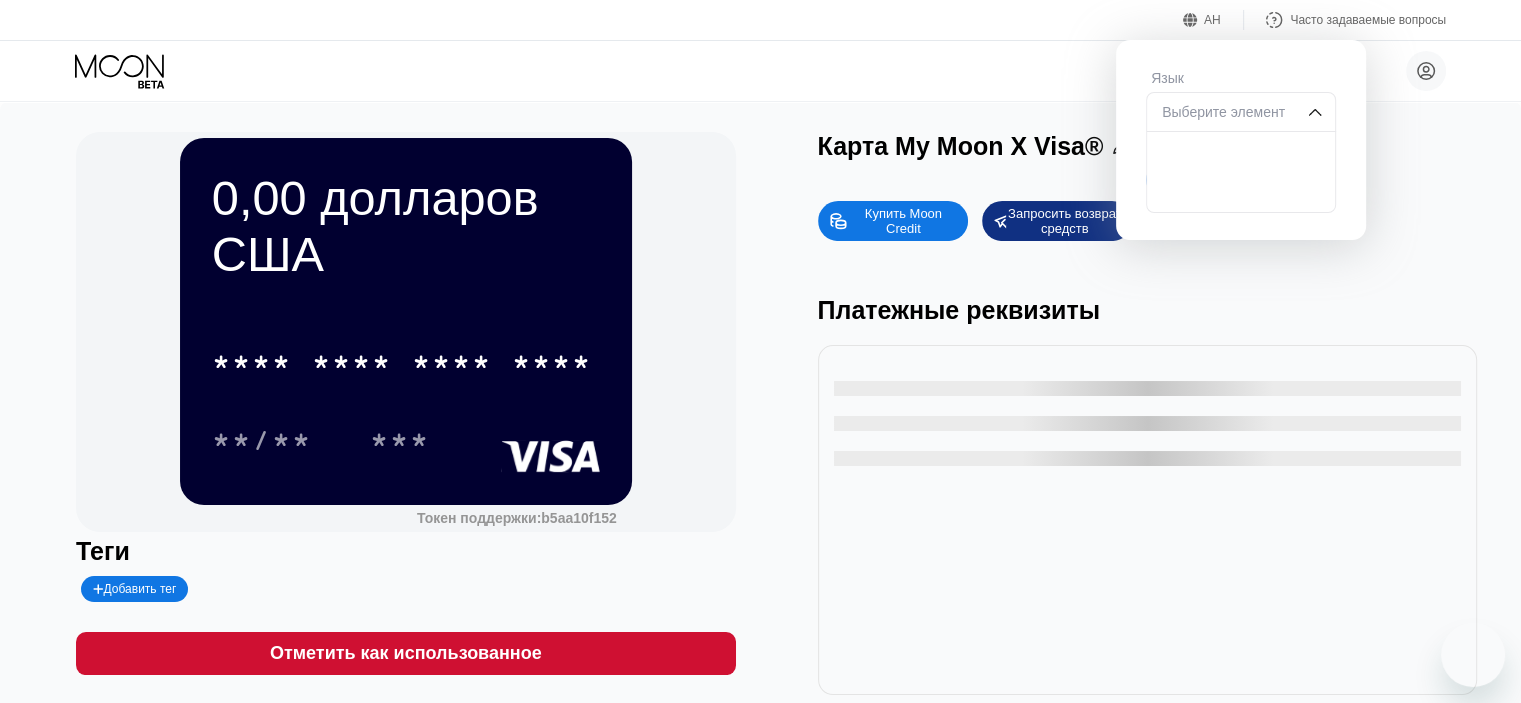click on "Выберите элемент" at bounding box center [1241, 112] 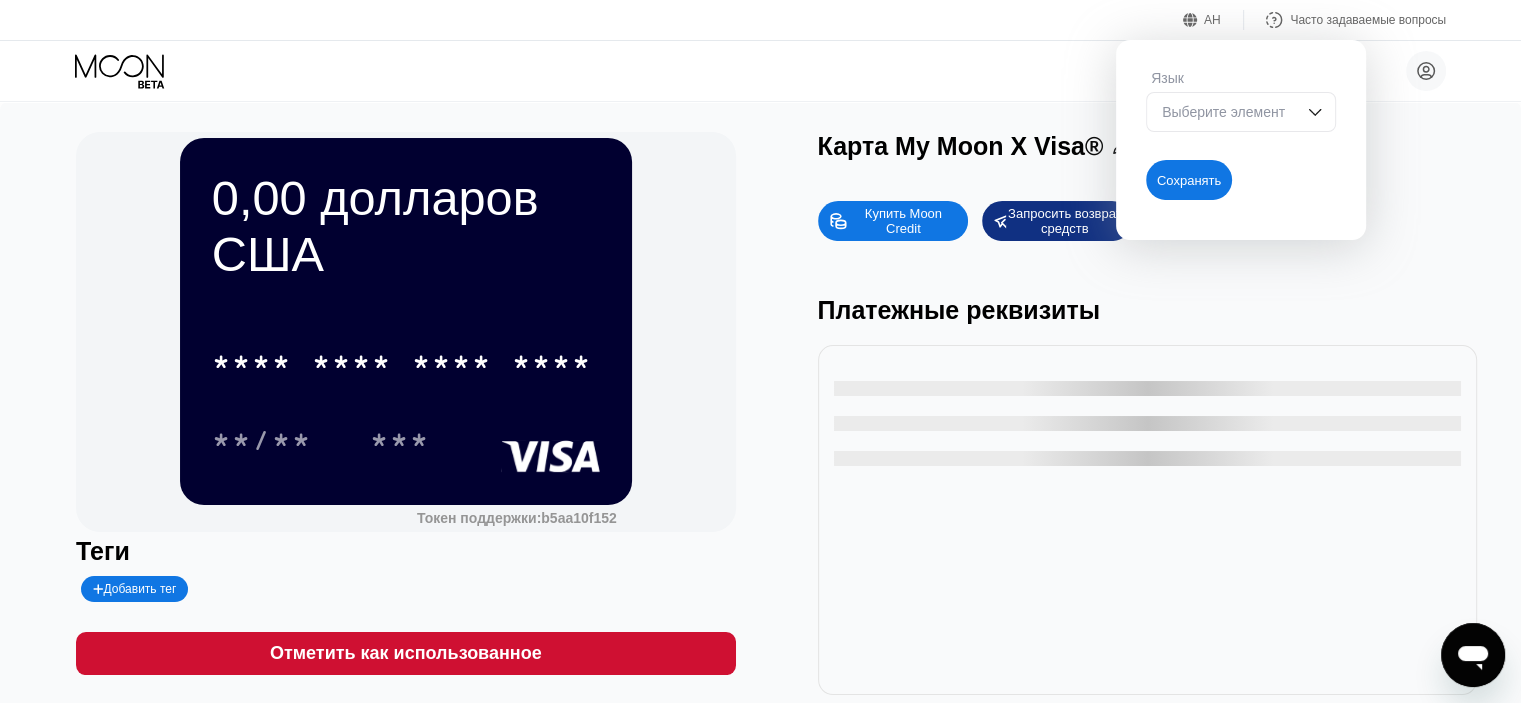 scroll, scrollTop: 0, scrollLeft: 0, axis: both 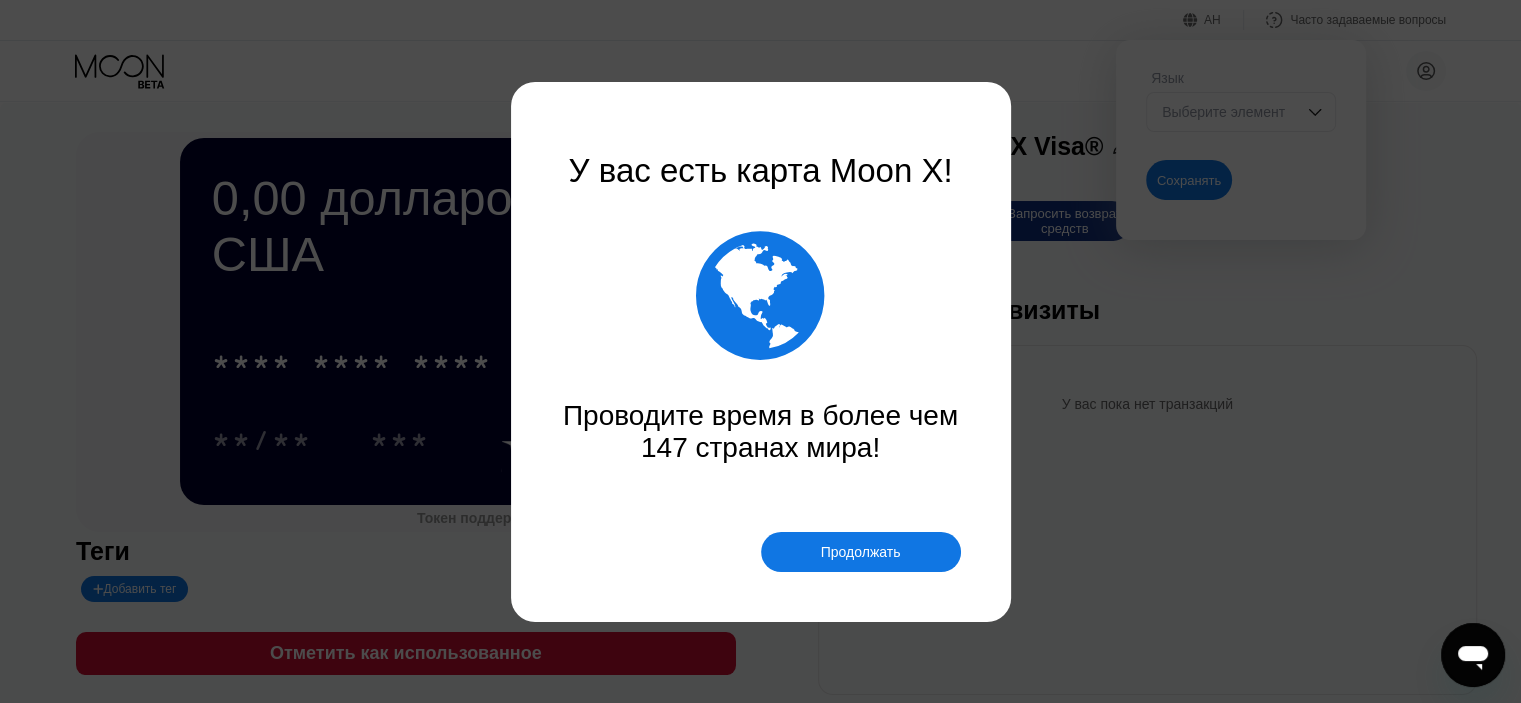 click on "Продолжать" at bounding box center [861, 552] 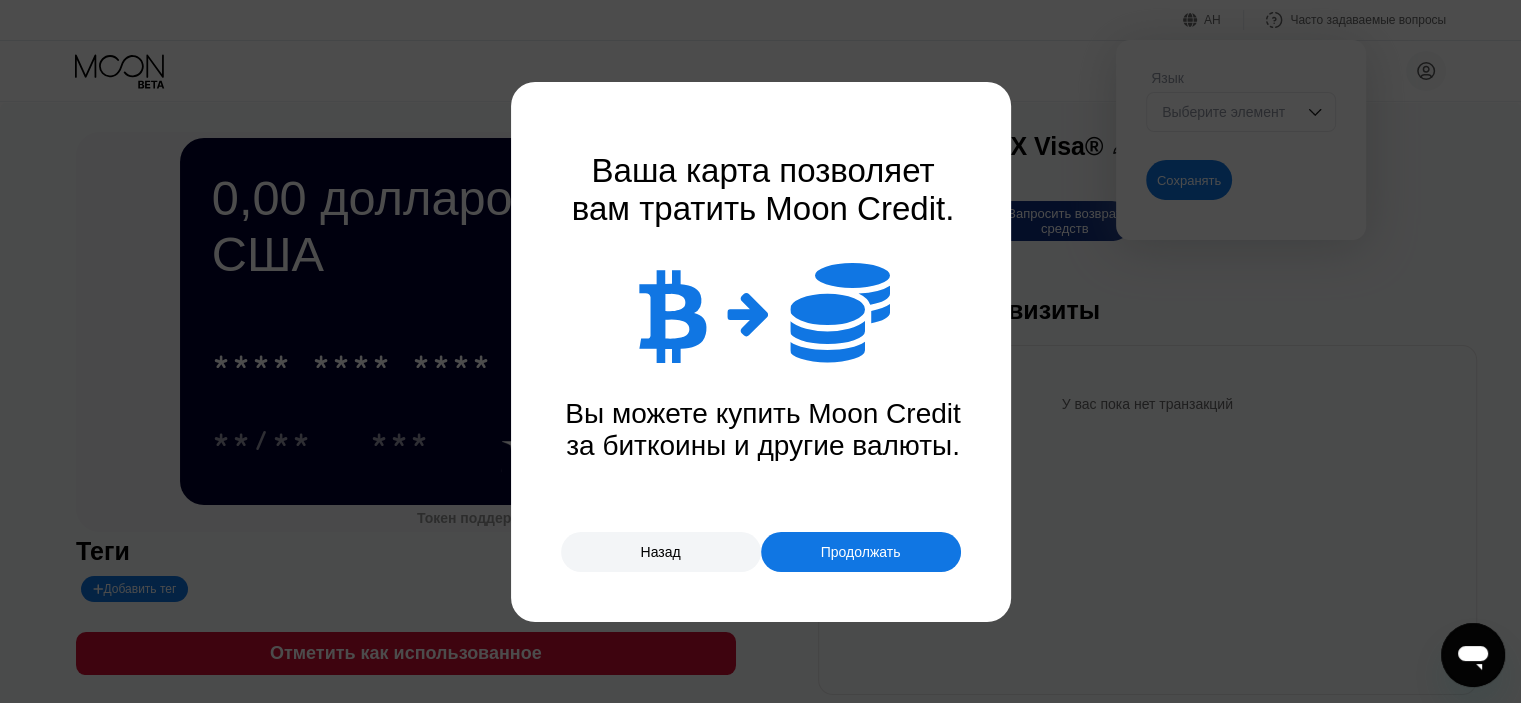 click on "Продолжать" at bounding box center [861, 552] 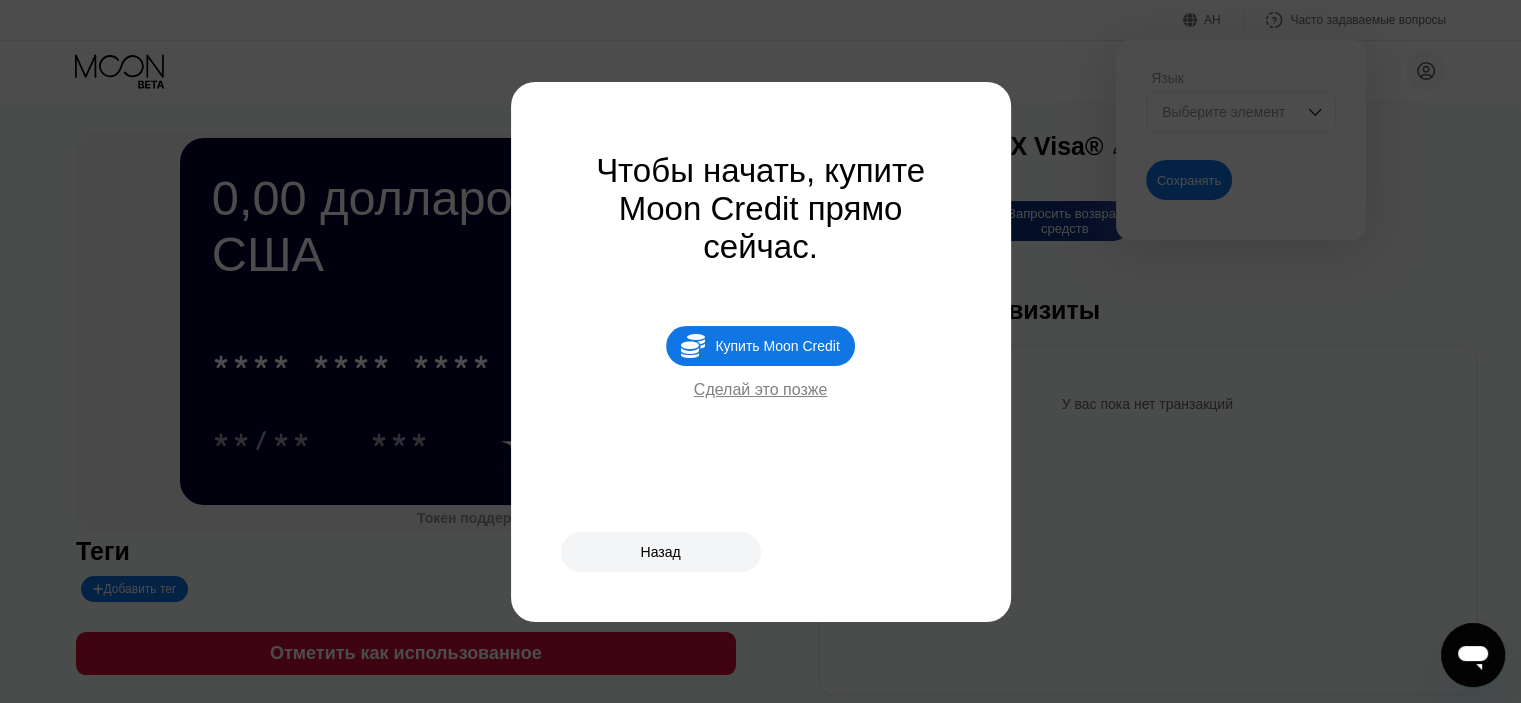 click on "Сделай это позже" at bounding box center (761, 389) 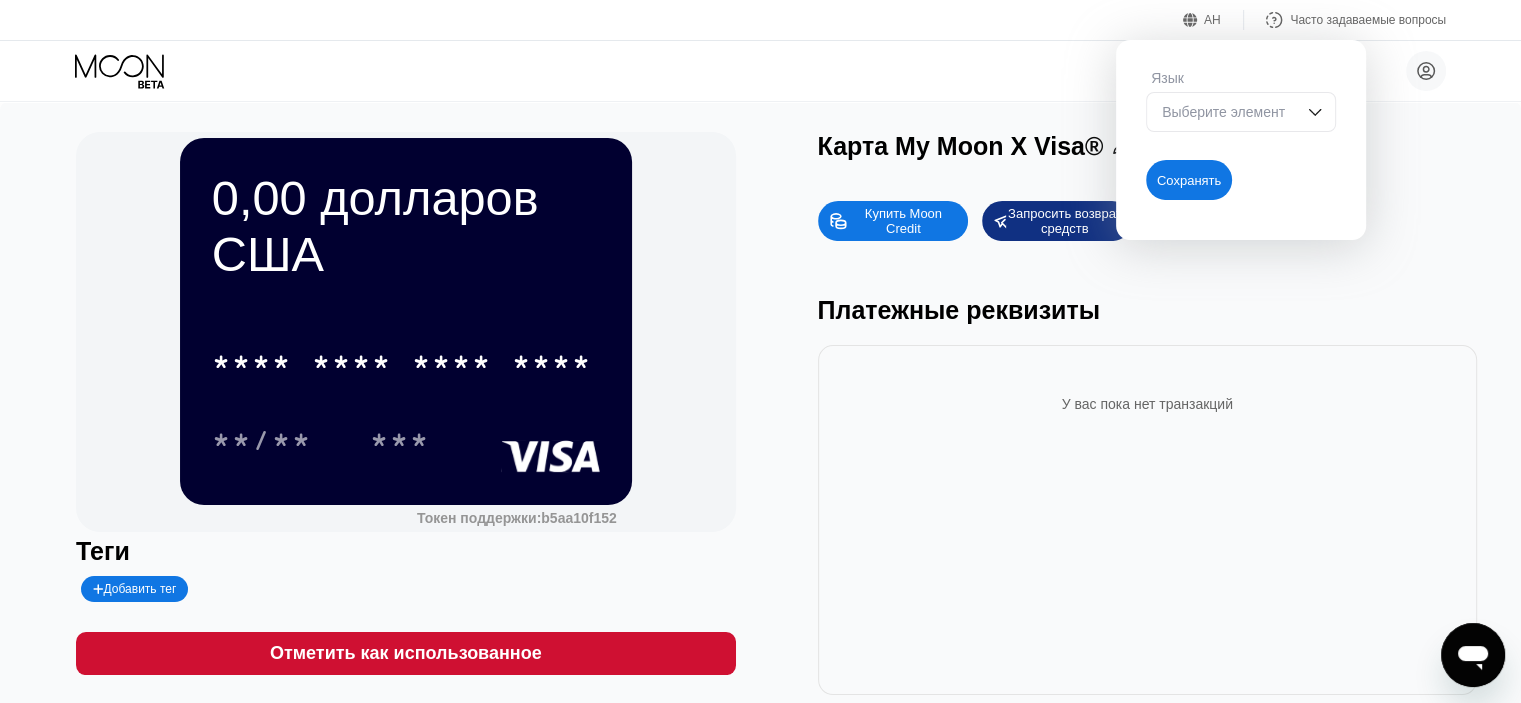 click on "АН" at bounding box center [1213, 20] 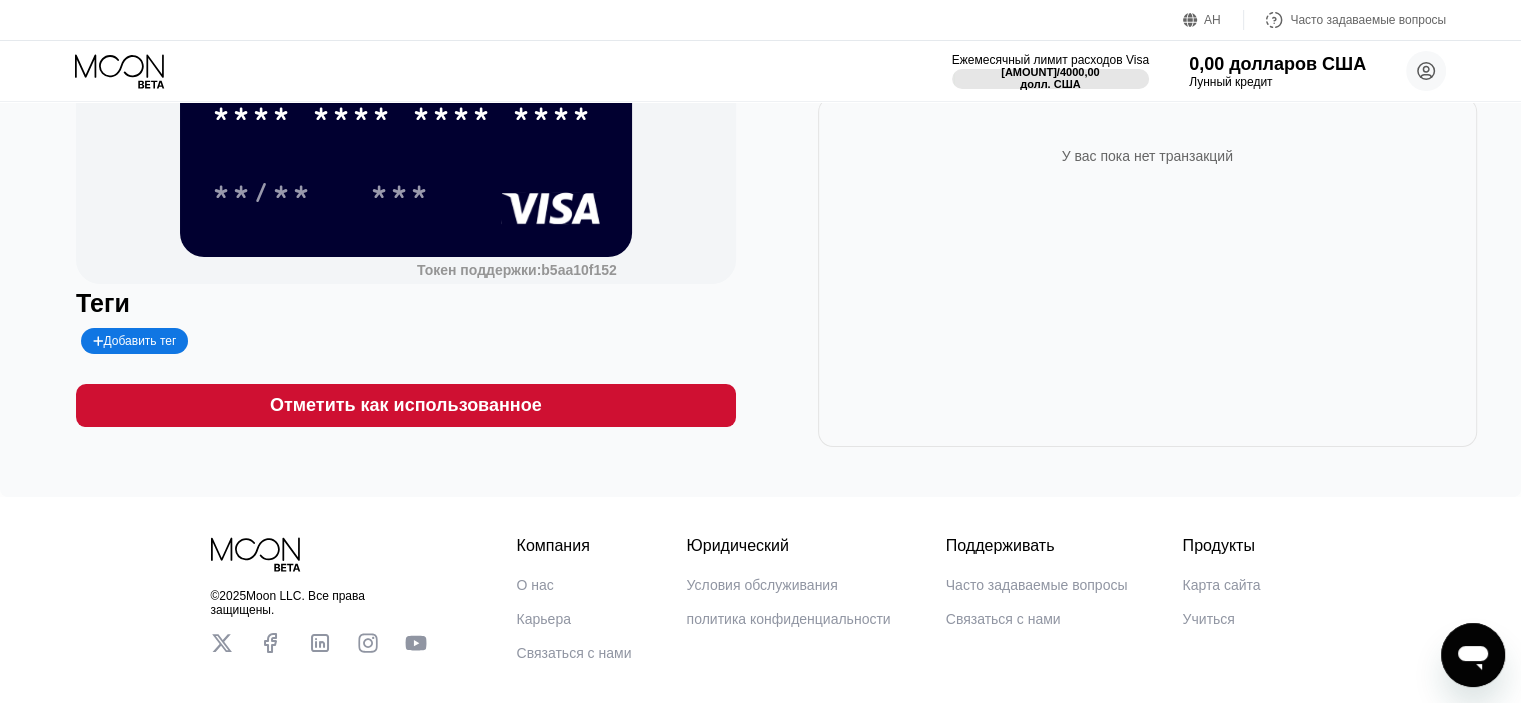 scroll, scrollTop: 0, scrollLeft: 0, axis: both 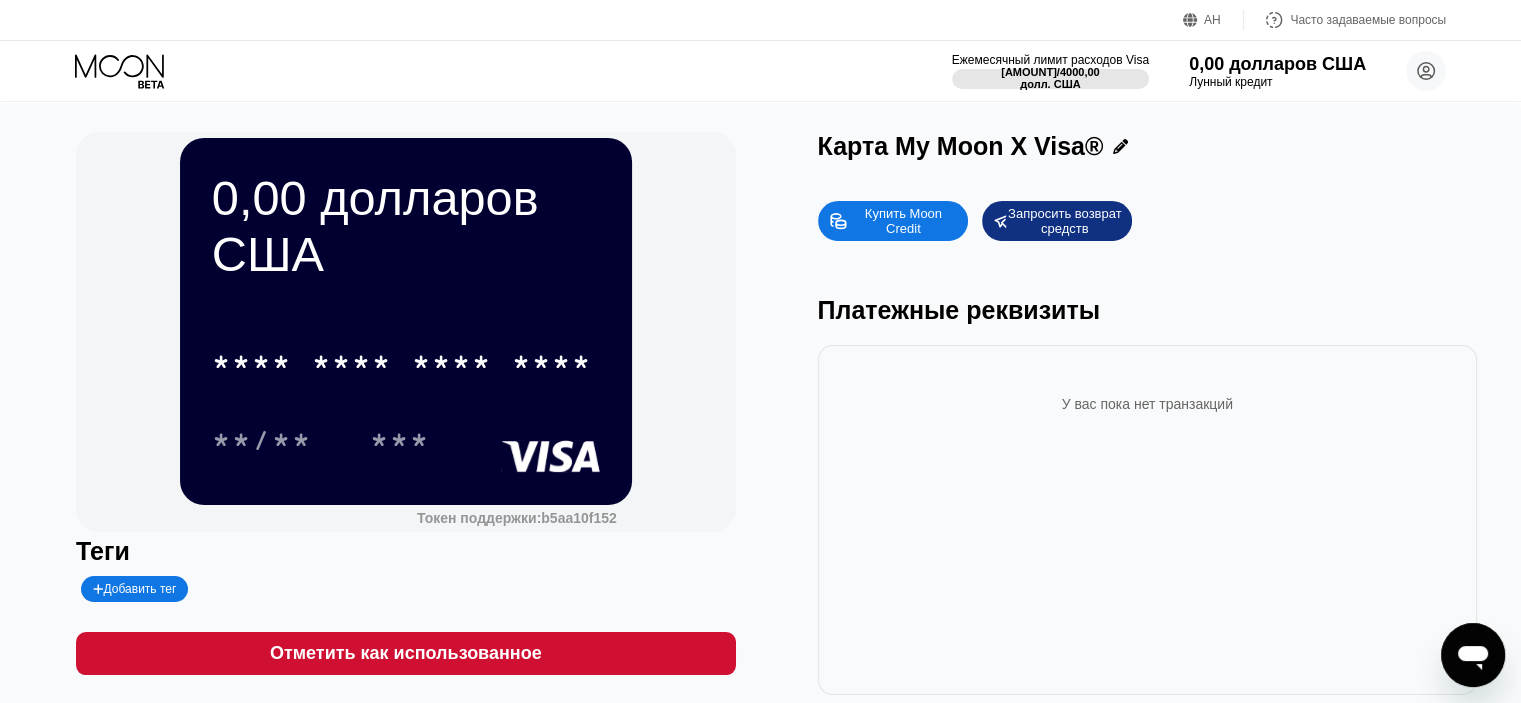 click on "0,00 долларов США *  *  *  * *  *  *  * *  *  *  * **** **/** ***" at bounding box center (406, 321) 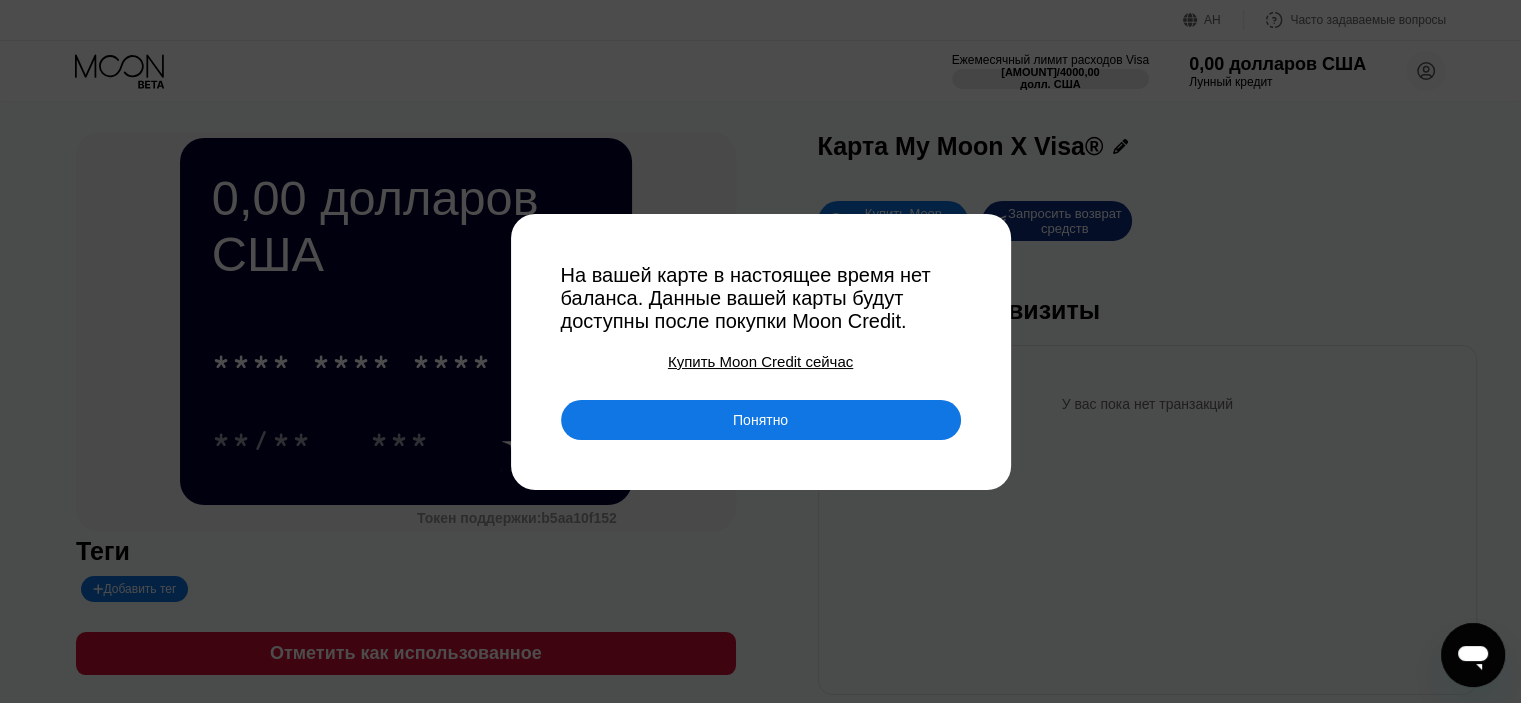 click on "Понятно" at bounding box center [761, 420] 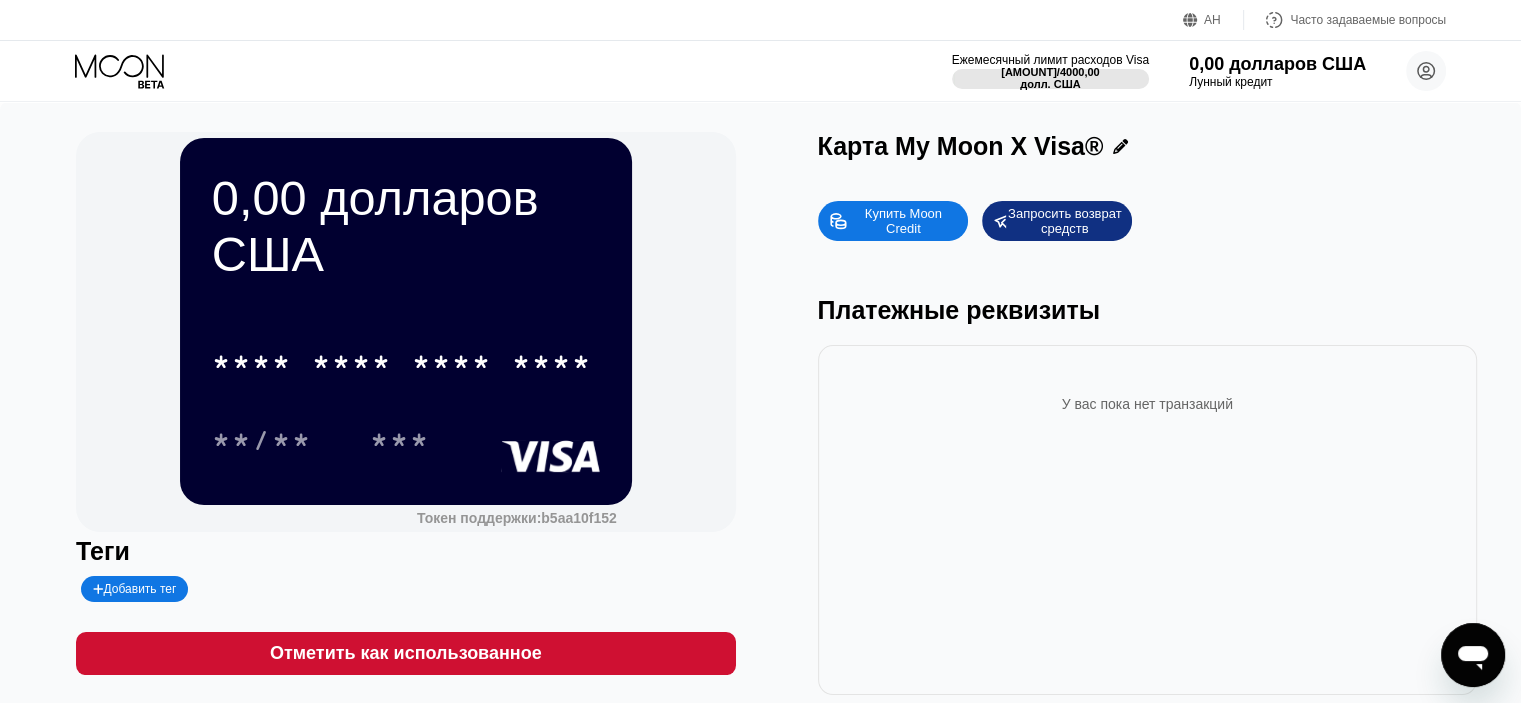 click on "Купить Moon Credit" at bounding box center [905, 221] 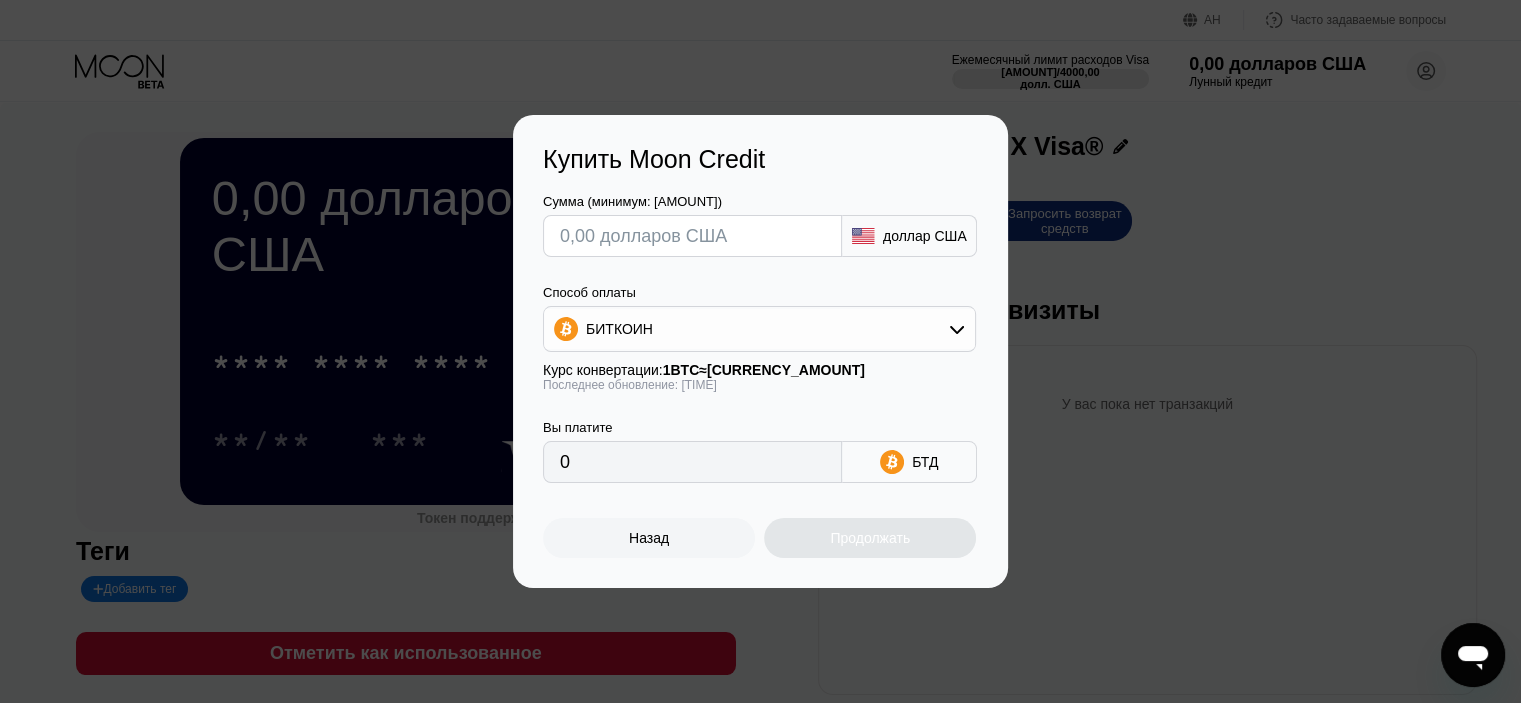 click on "Способ оплаты БИТКОИН Курс конвертации:  1  BTC  ≈  $112 611,39     Последнее обновление:    2 минуты назад" at bounding box center (759, 338) 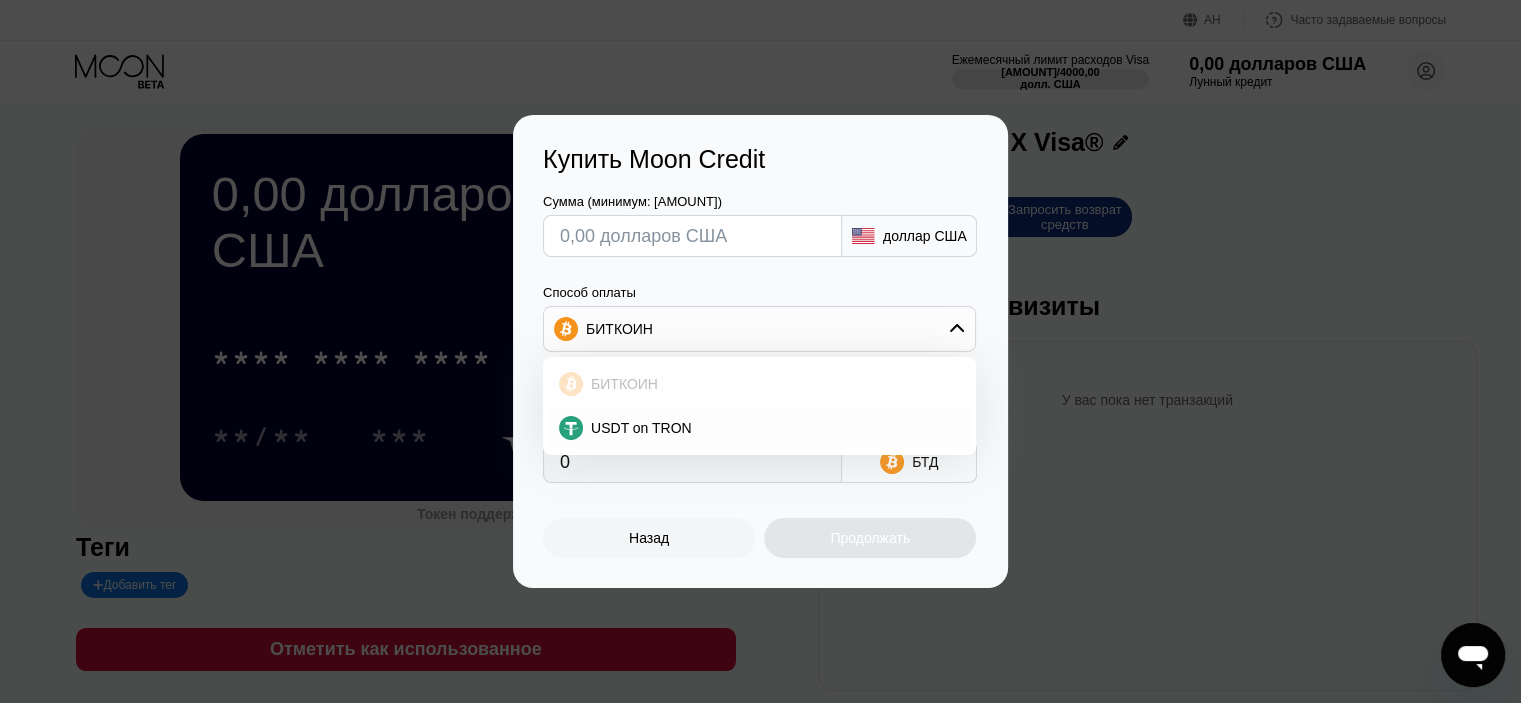 scroll, scrollTop: 0, scrollLeft: 0, axis: both 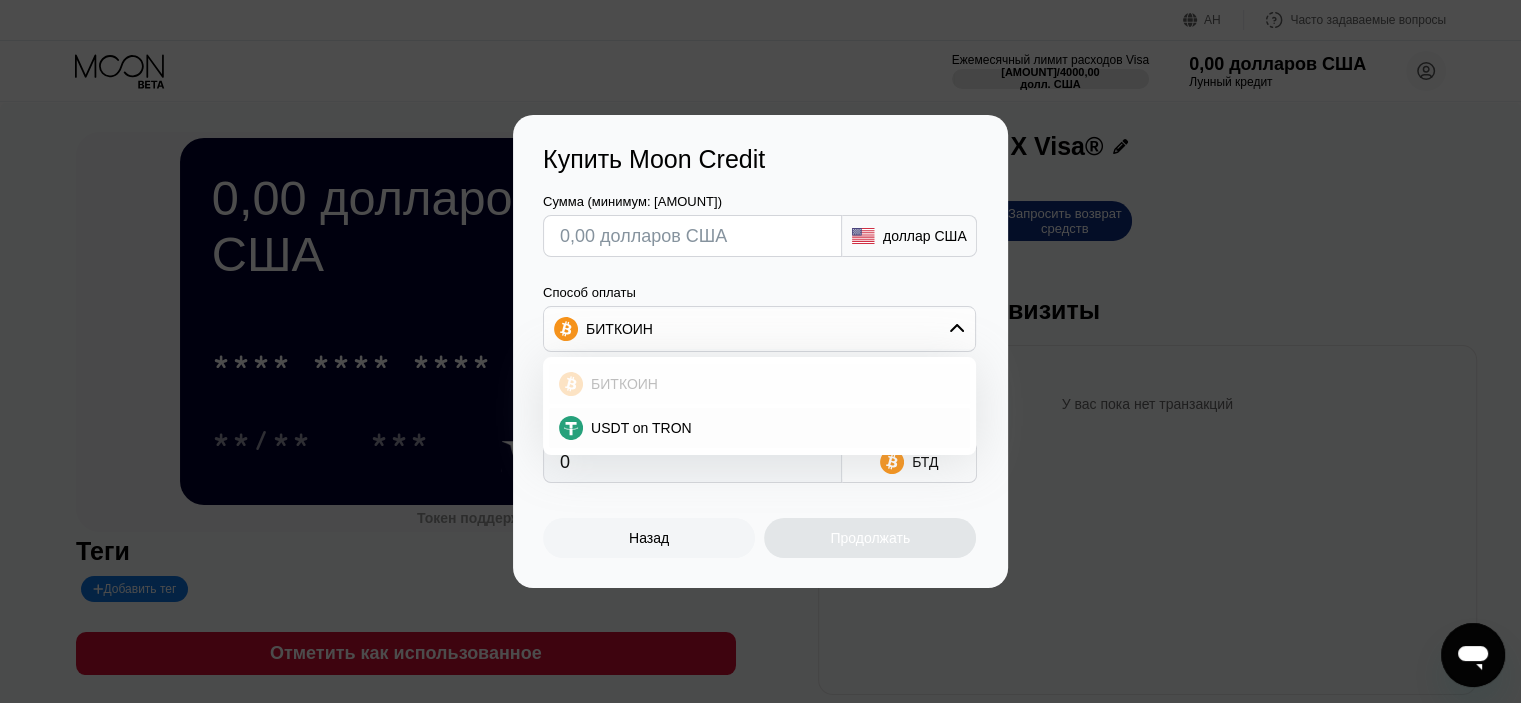 click on "БИТКОИН" at bounding box center (771, 384) 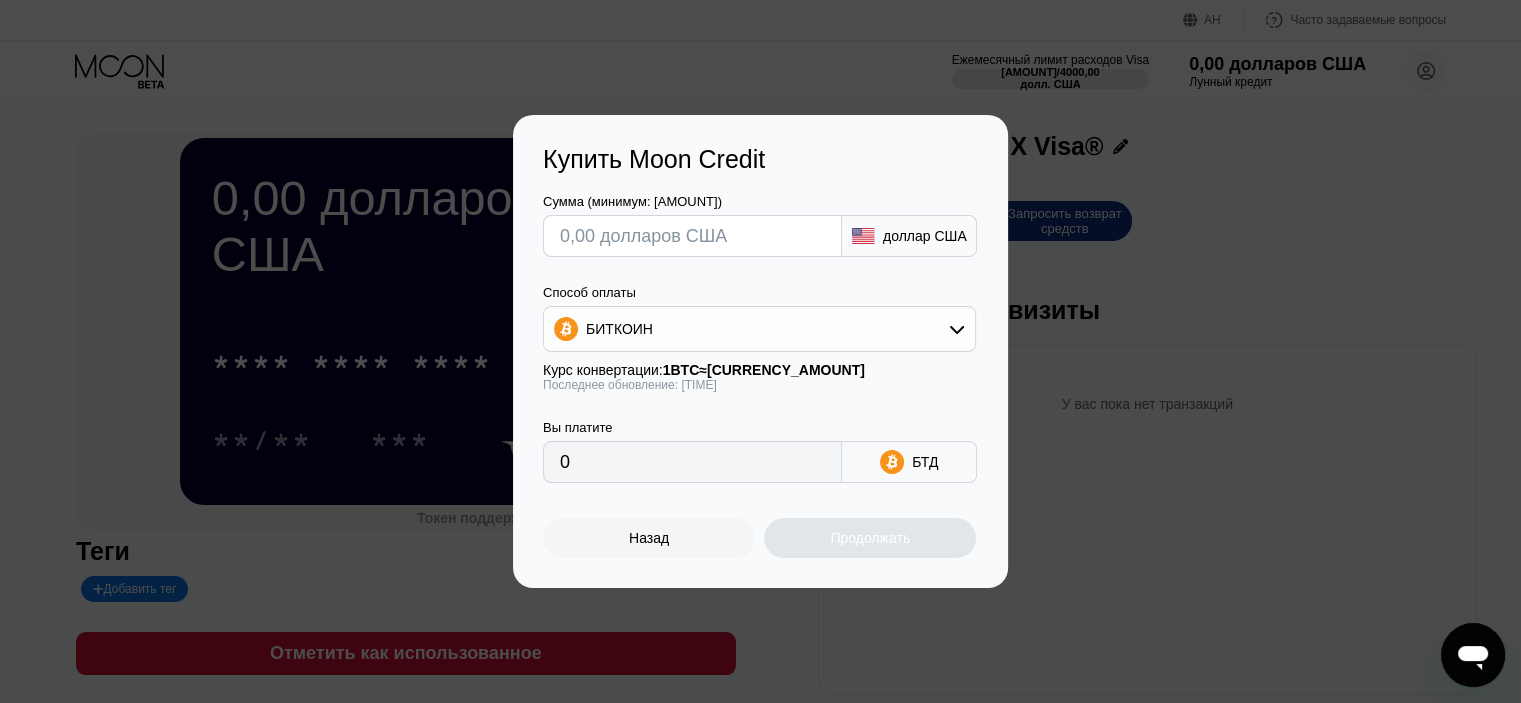 click at bounding box center (692, 236) 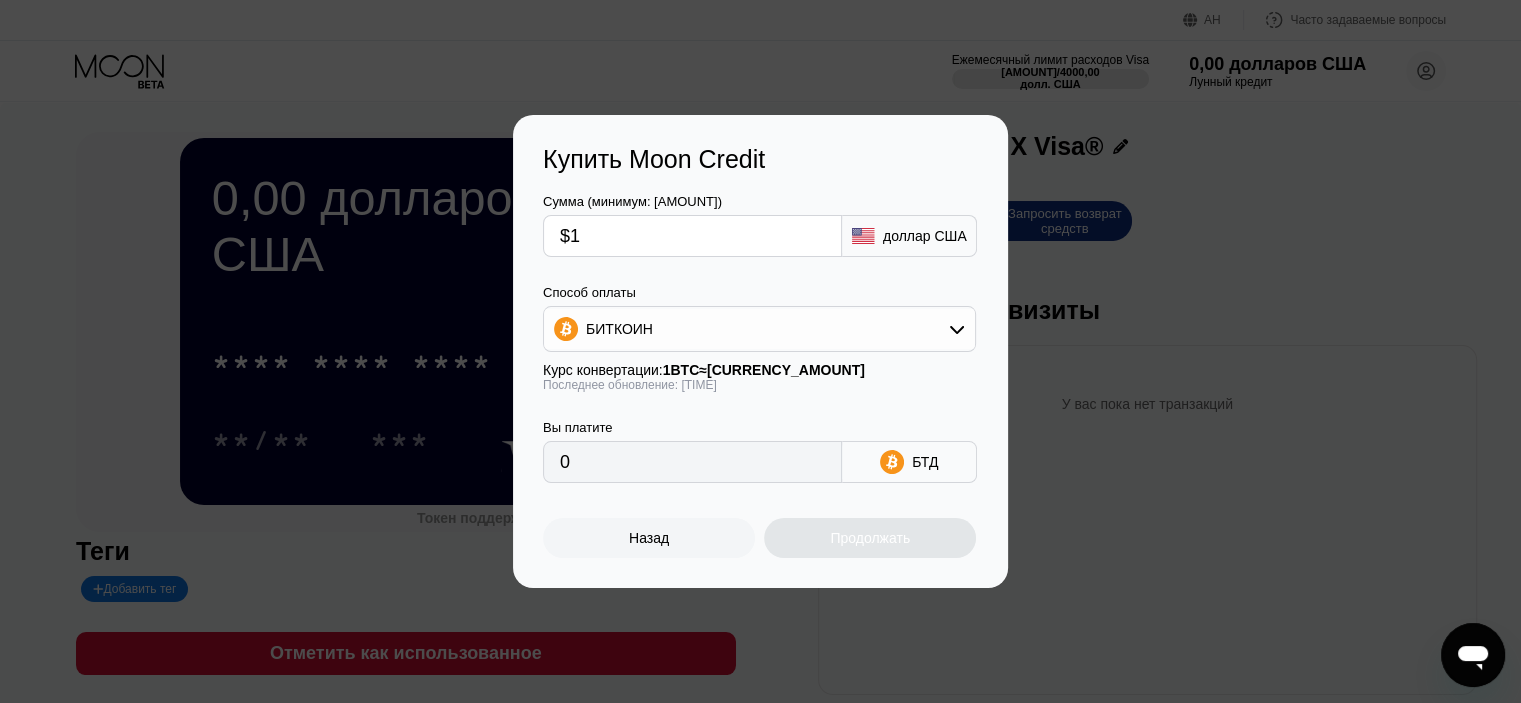 type on "$10" 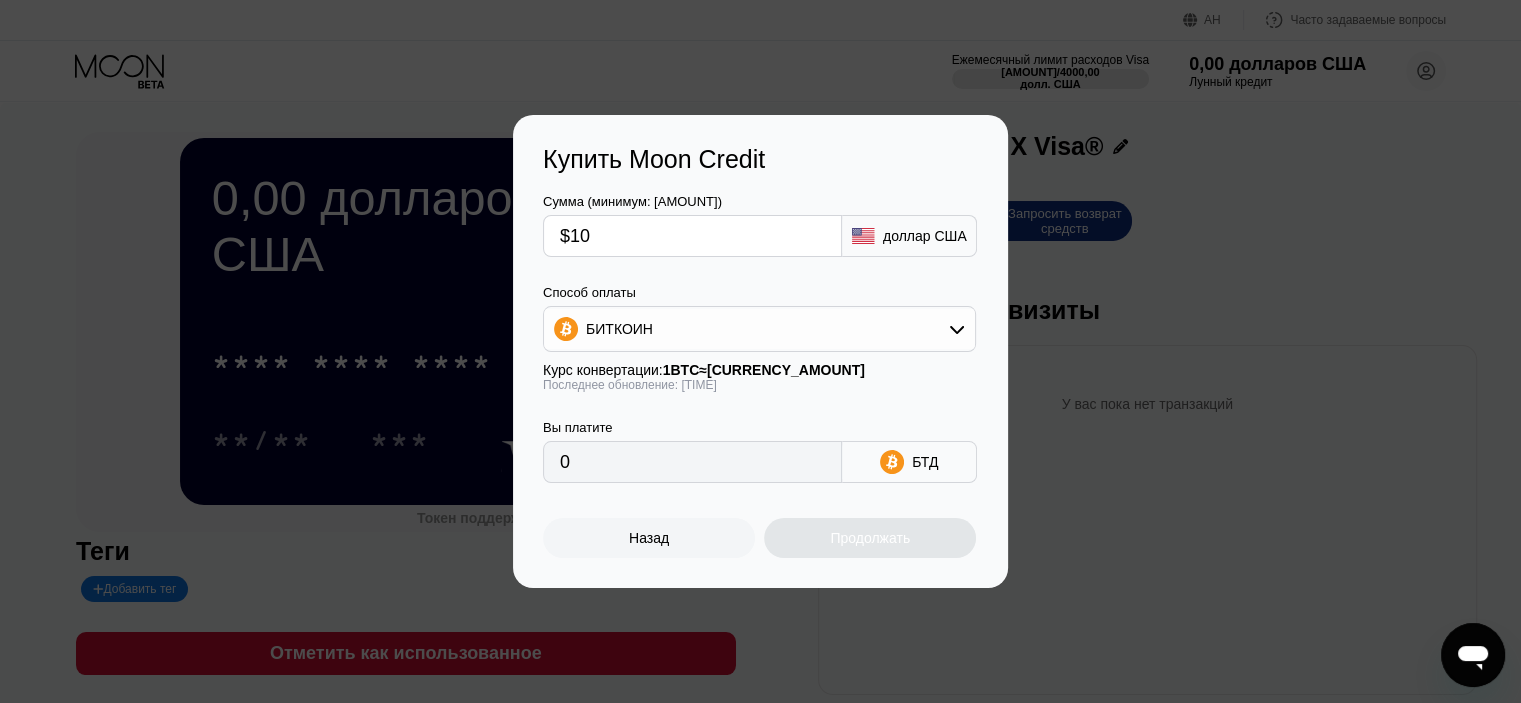 click on "$10" at bounding box center [692, 236] 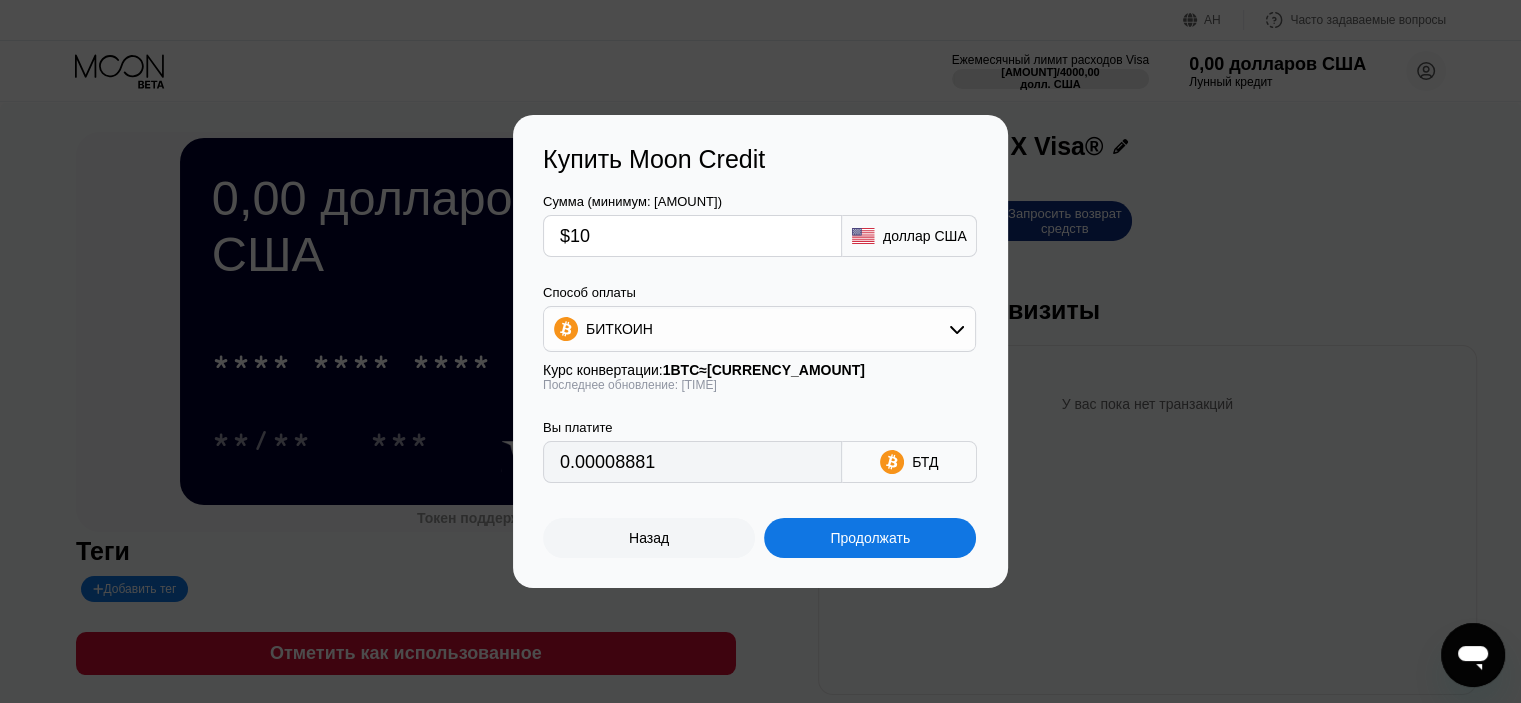 type on "0.00008881" 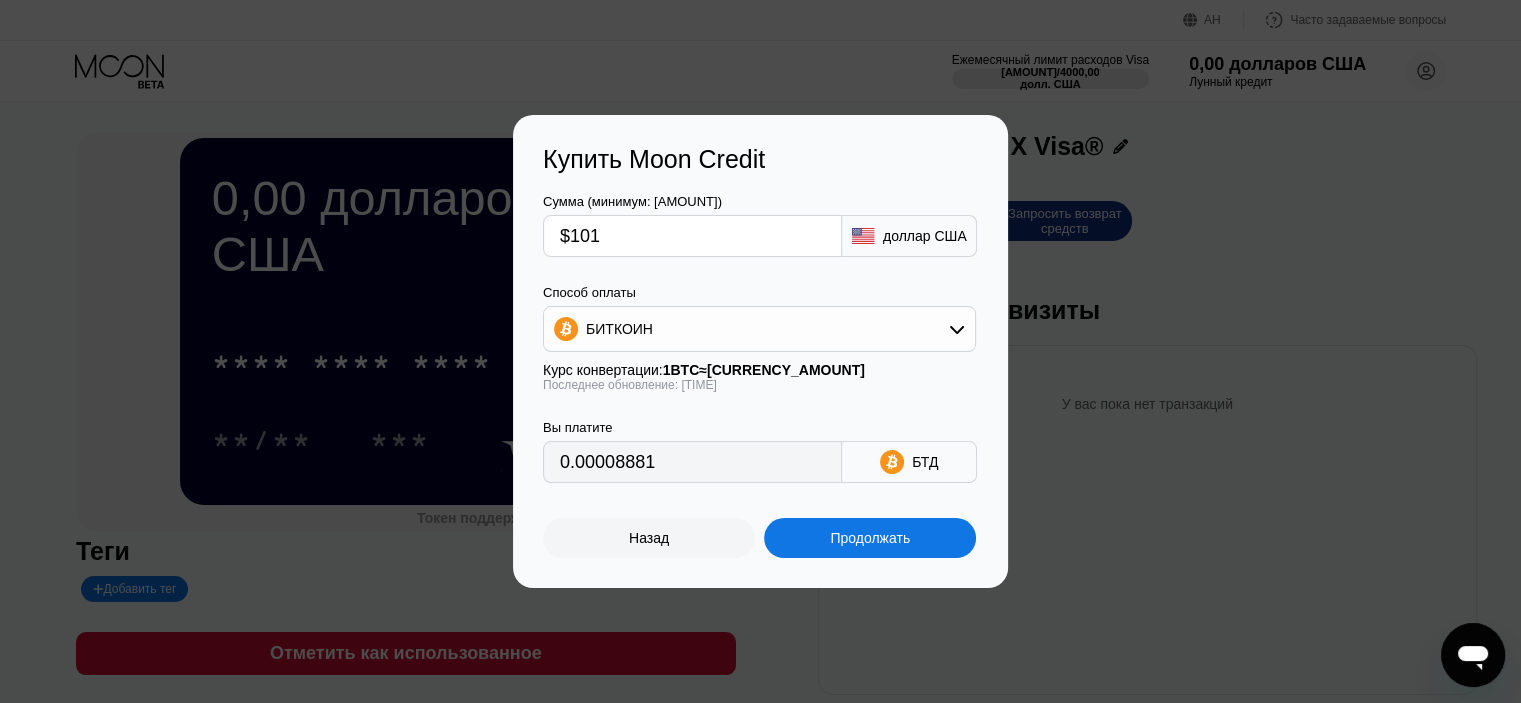 type on "0.00089689" 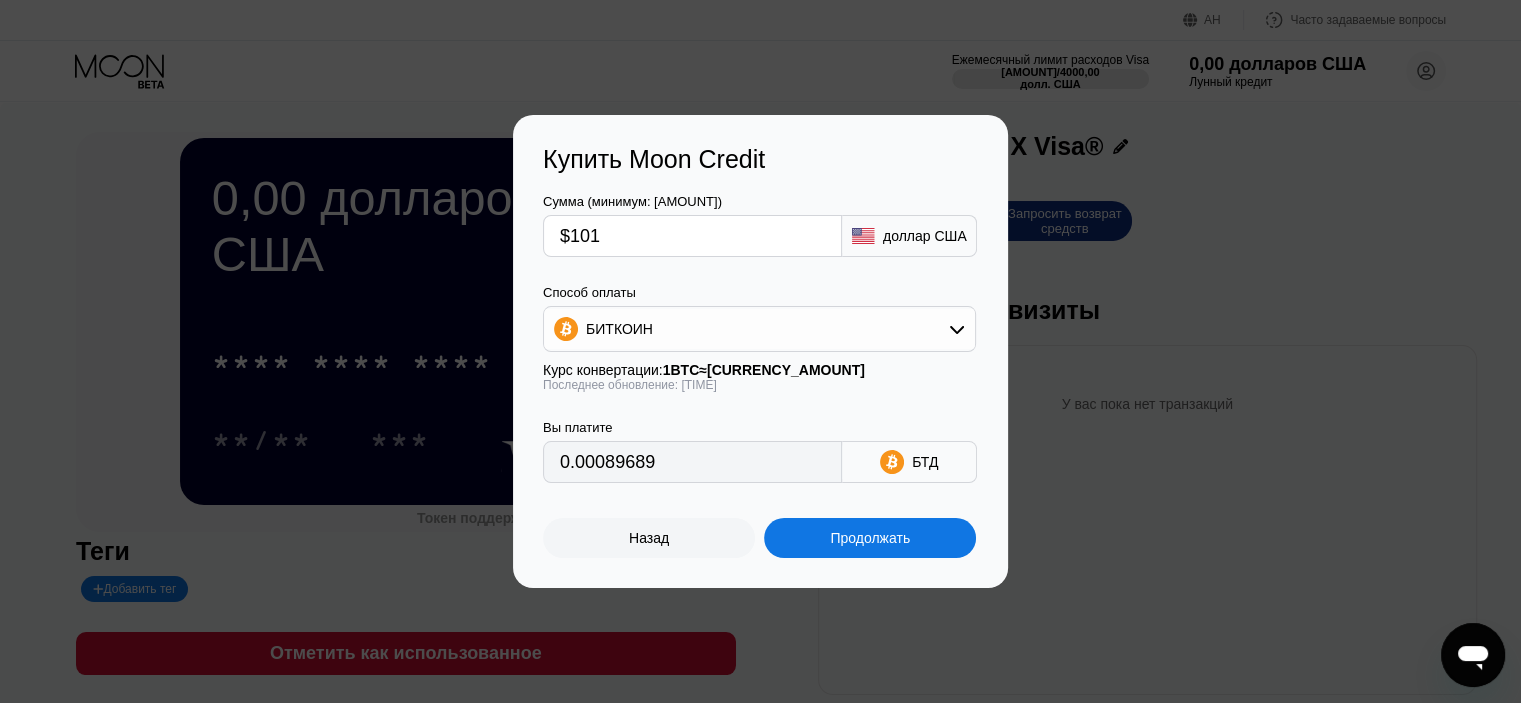 type on "$10" 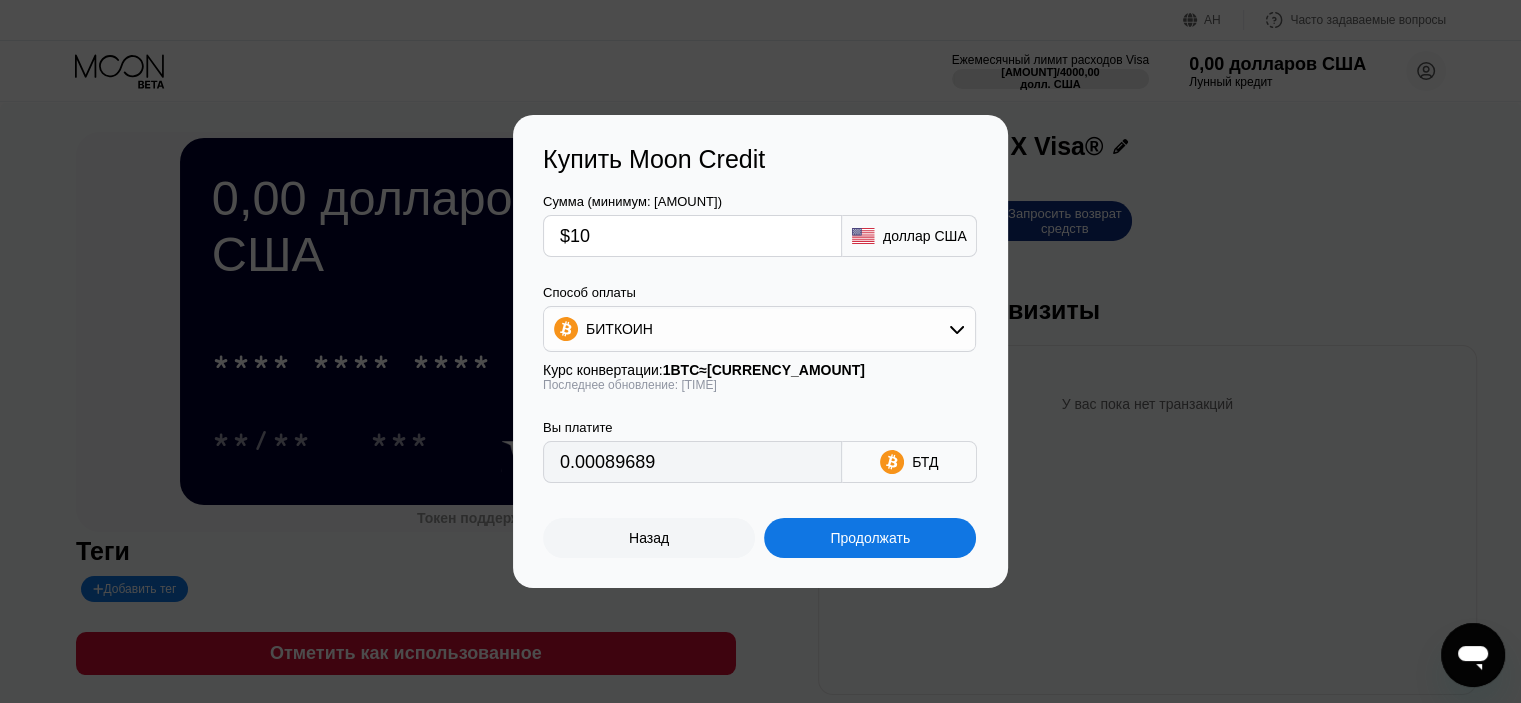 type on "0.00008881" 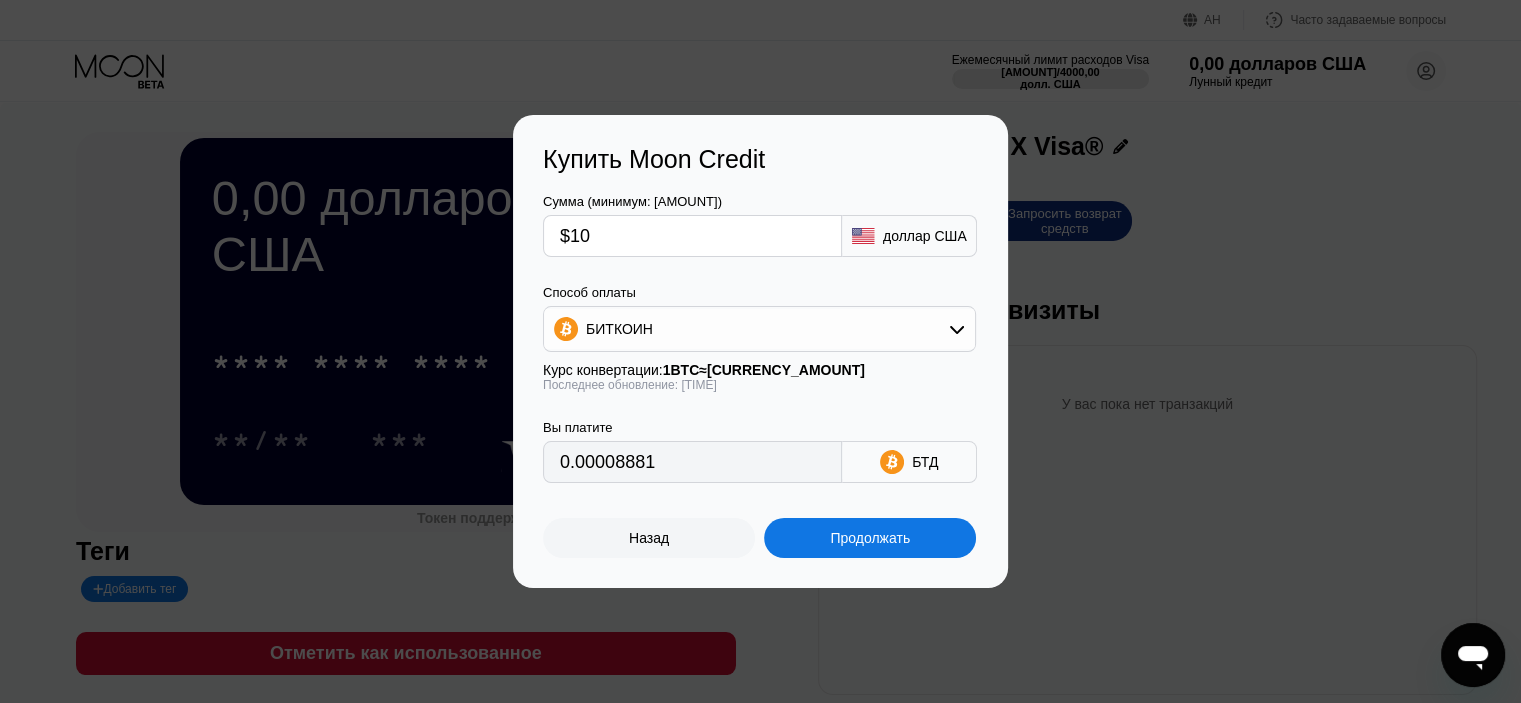 type on "$10" 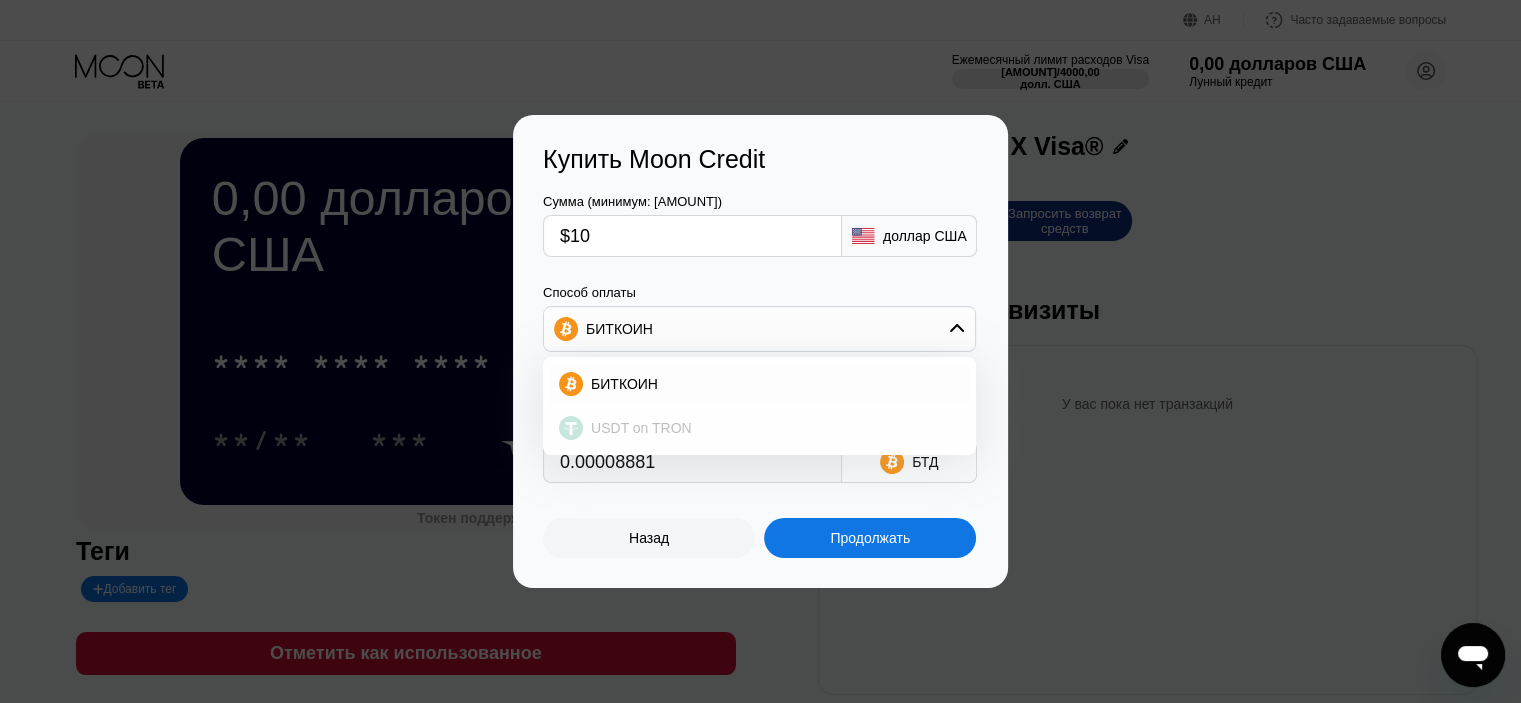 click on "USDT на TRON" at bounding box center [641, 428] 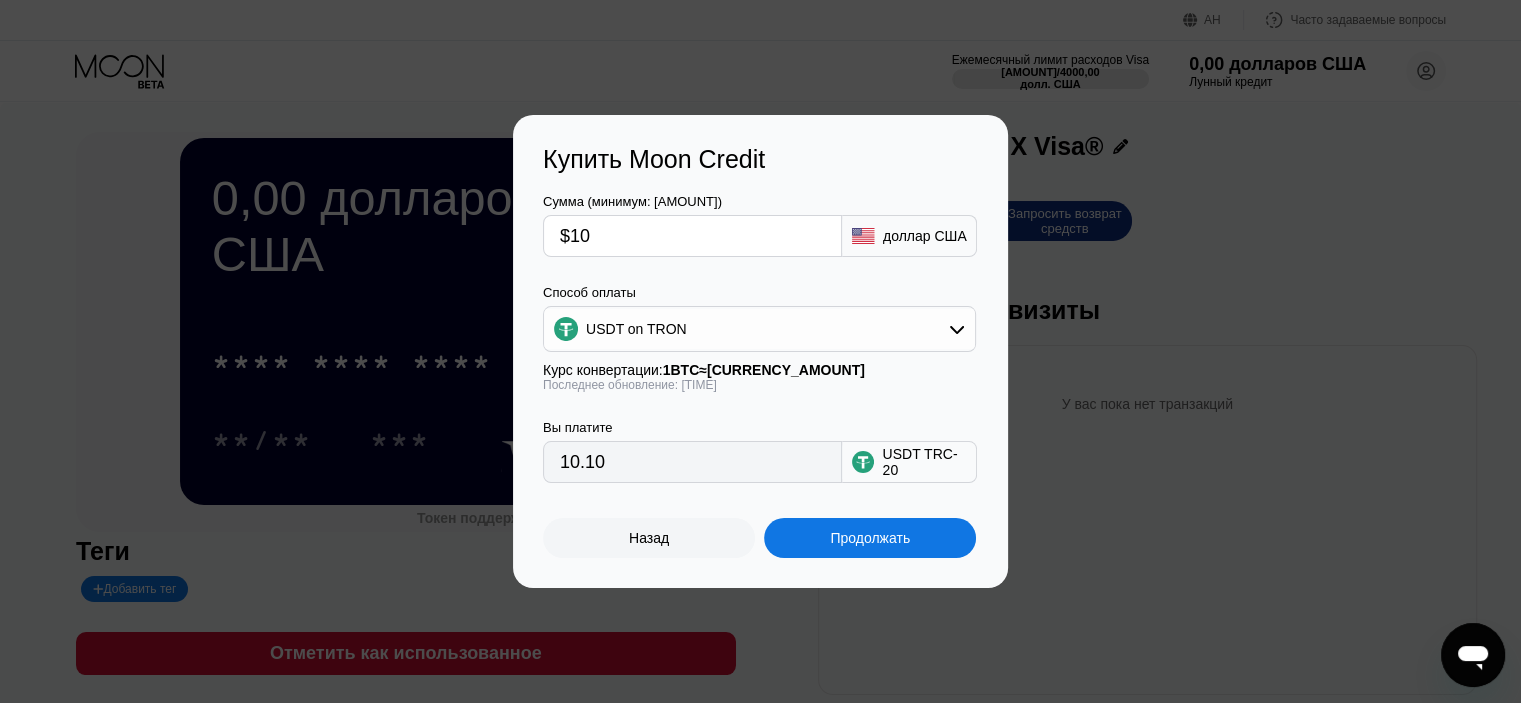 click on "USDT TRC-20" at bounding box center [924, 462] 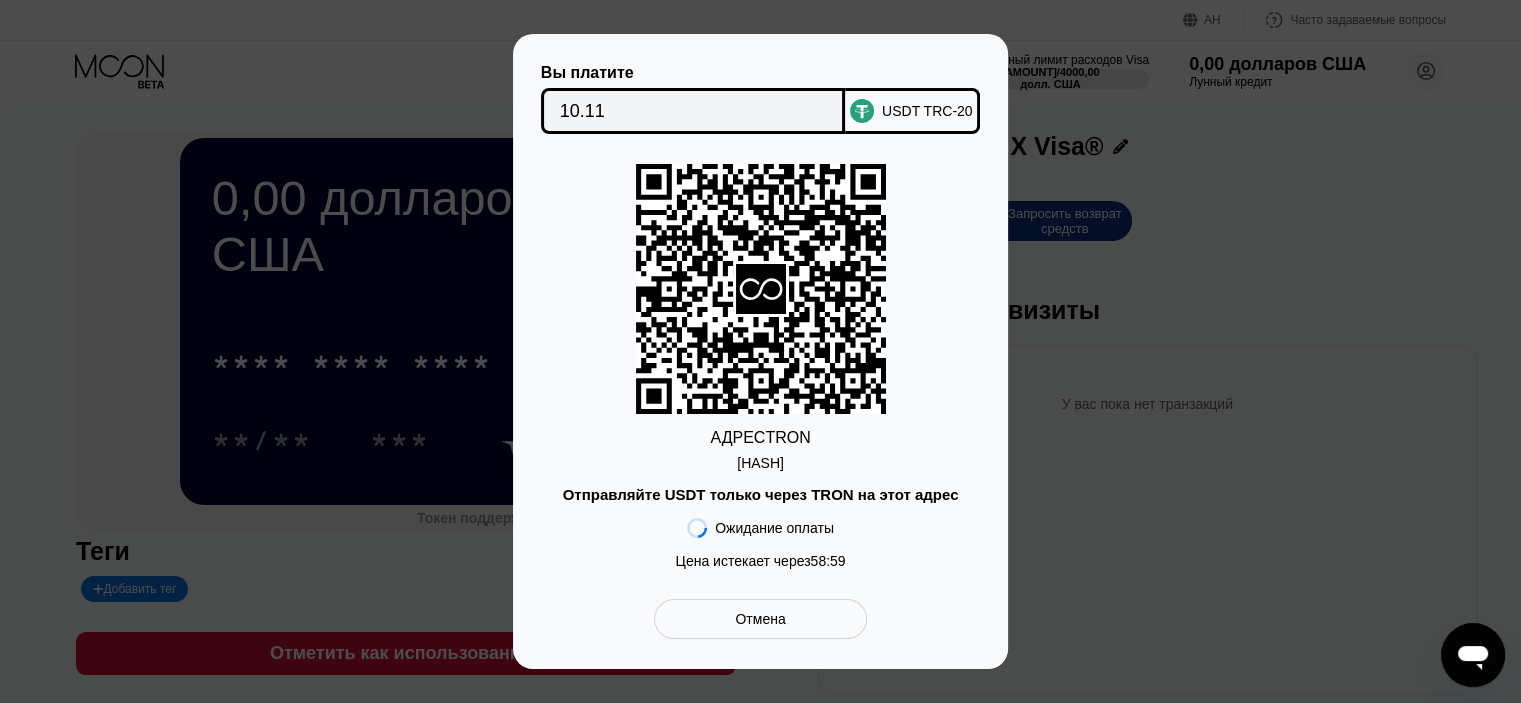 click on "Отмена" at bounding box center (760, 619) 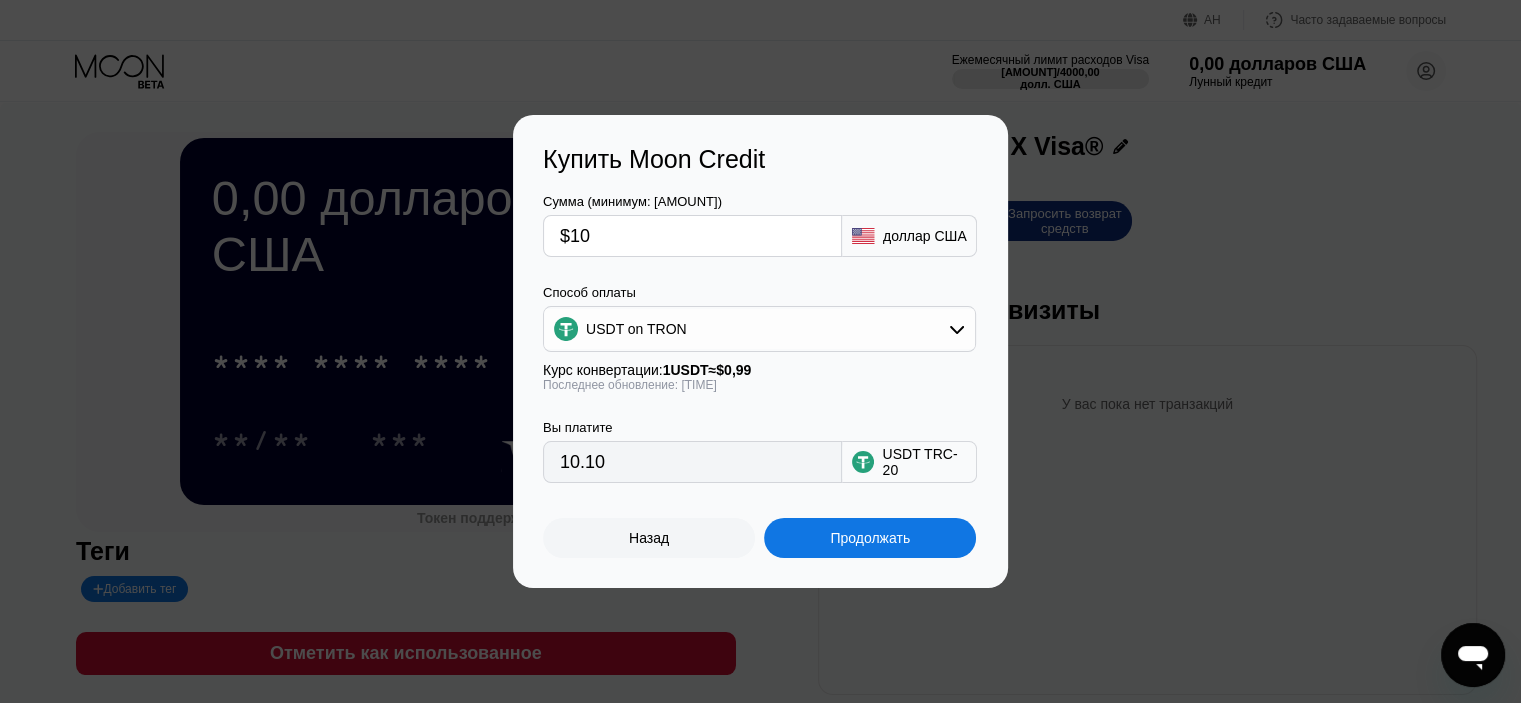 click on "Купить Moon Credit Сумма (минимум: 5,00 долларов США) $10 доллар США Способ оплаты USDT на TRON Курс конвертации:  1  USDT  ≈  $0,99     Последнее обновление:    2 минуты назад Вы платите 10.10 USDT TRC-20 Назад Продолжать" at bounding box center (760, 351) 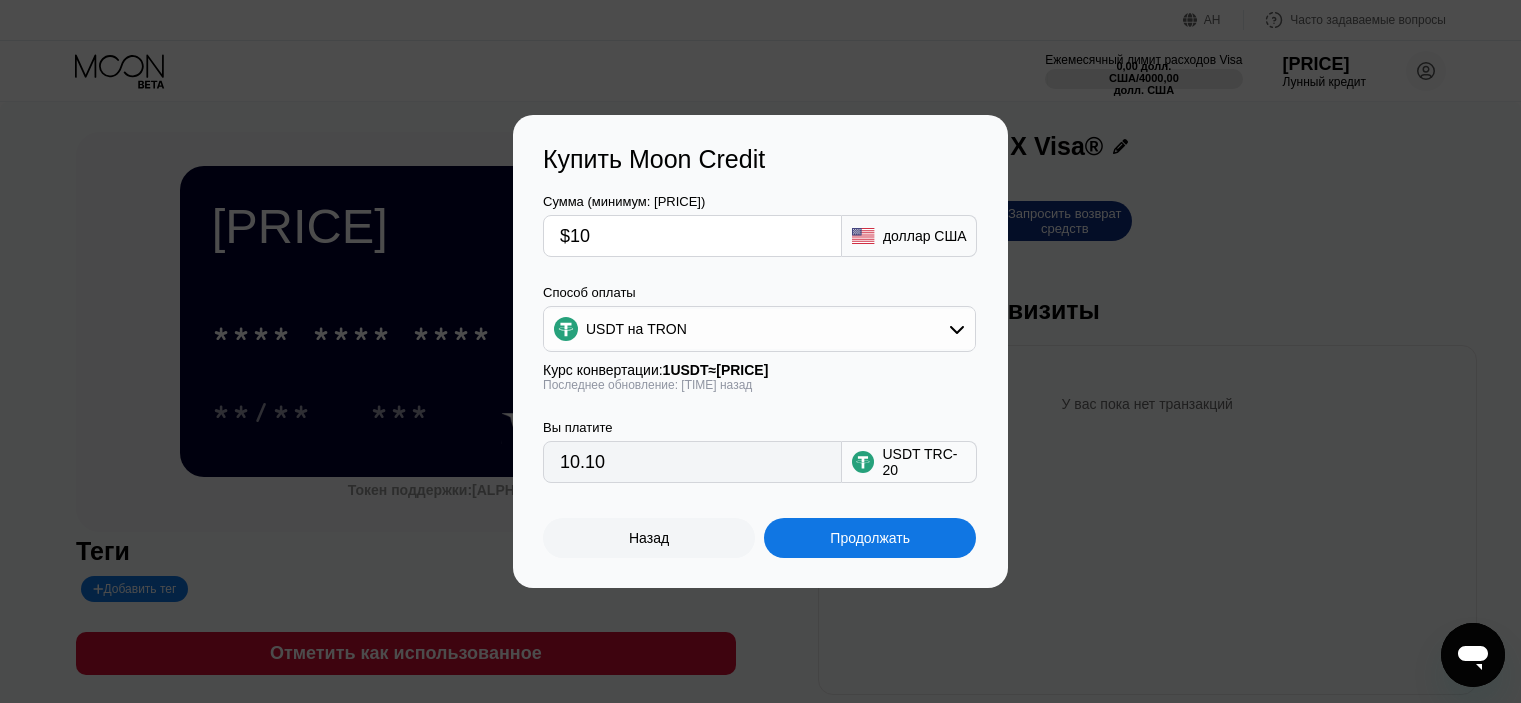 scroll, scrollTop: 0, scrollLeft: 0, axis: both 